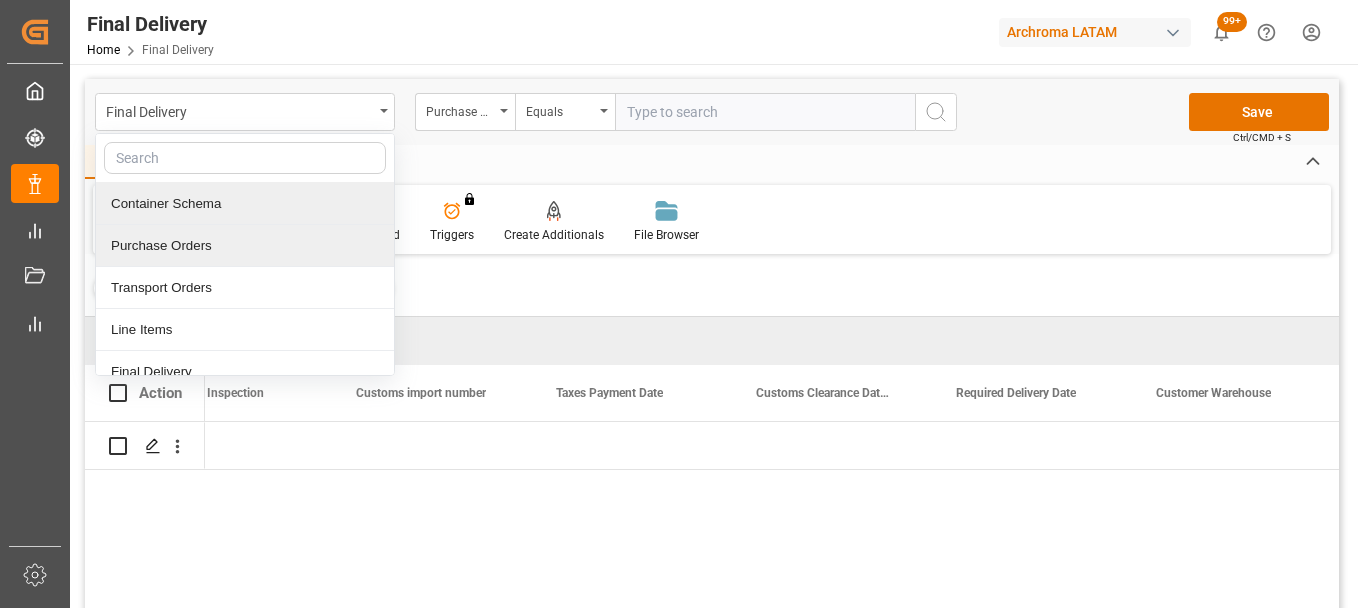 scroll, scrollTop: 0, scrollLeft: 0, axis: both 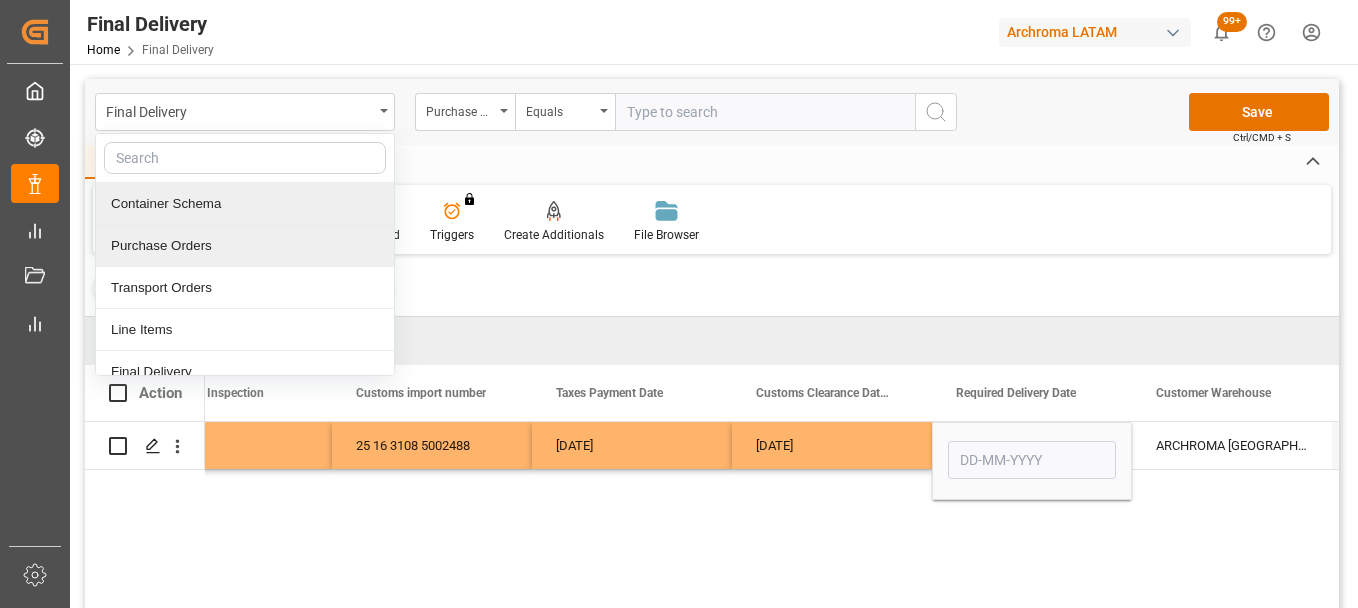 click on "Purchase Orders" at bounding box center [245, 246] 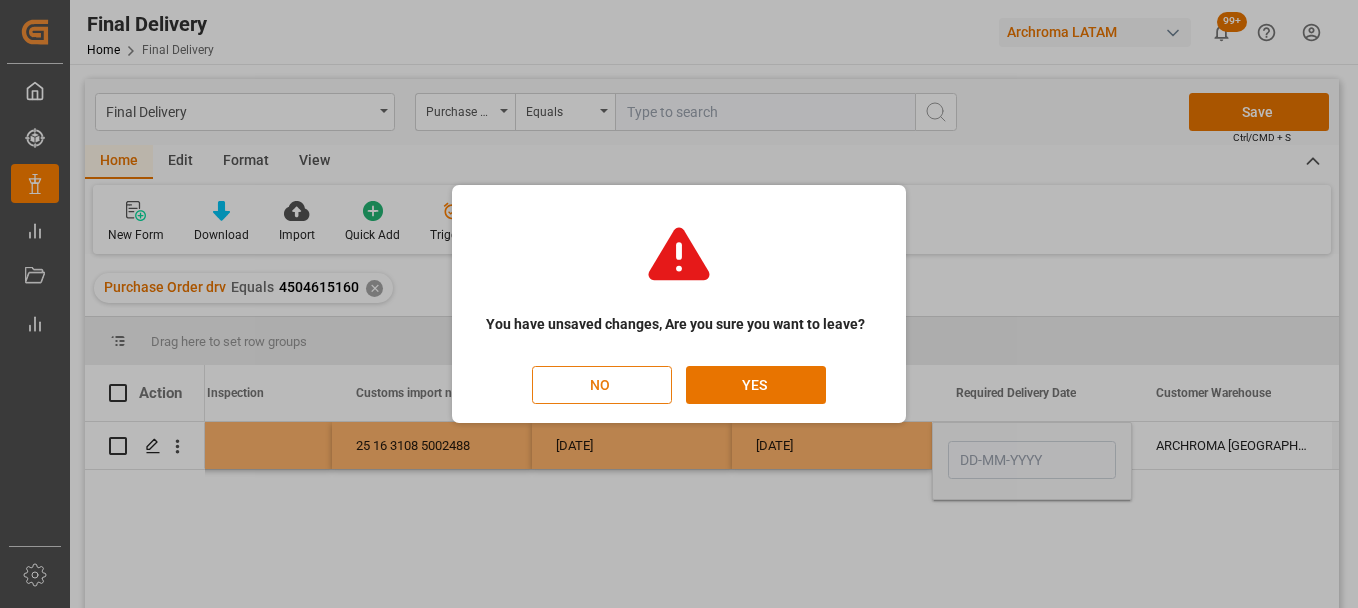 click on "NO" at bounding box center [602, 385] 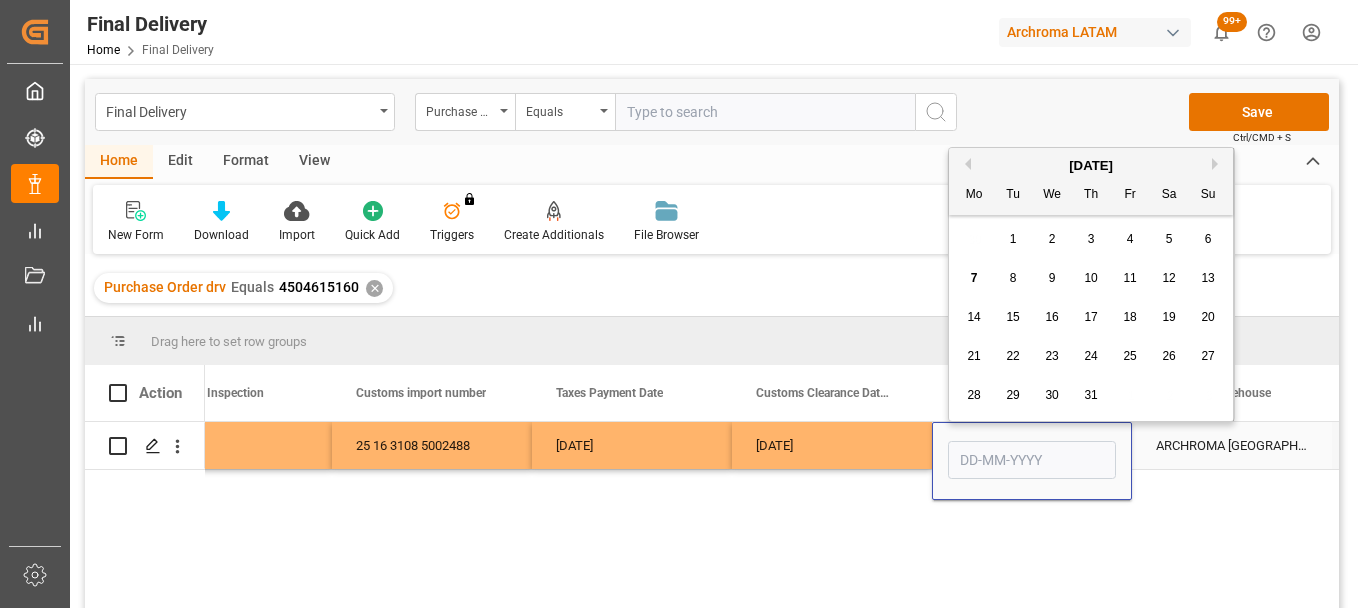 click at bounding box center [1032, 460] 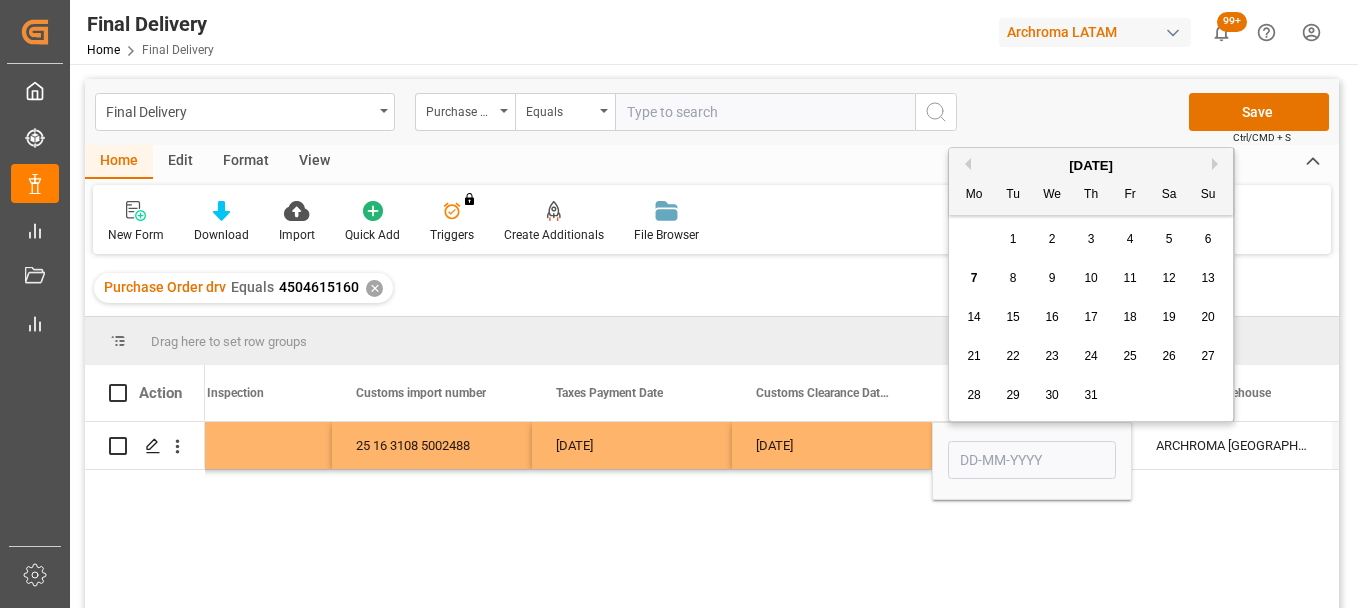drag, startPoint x: 974, startPoint y: 270, endPoint x: 956, endPoint y: 312, distance: 45.694637 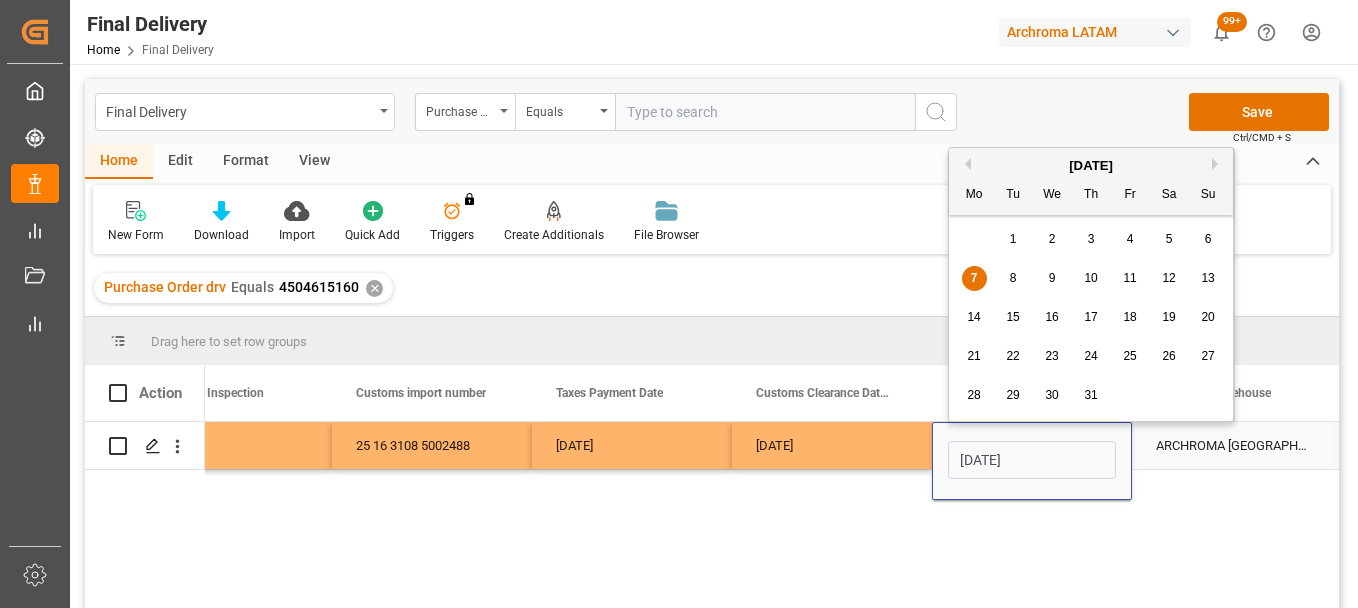 click on "[DATE]" at bounding box center (1032, 460) 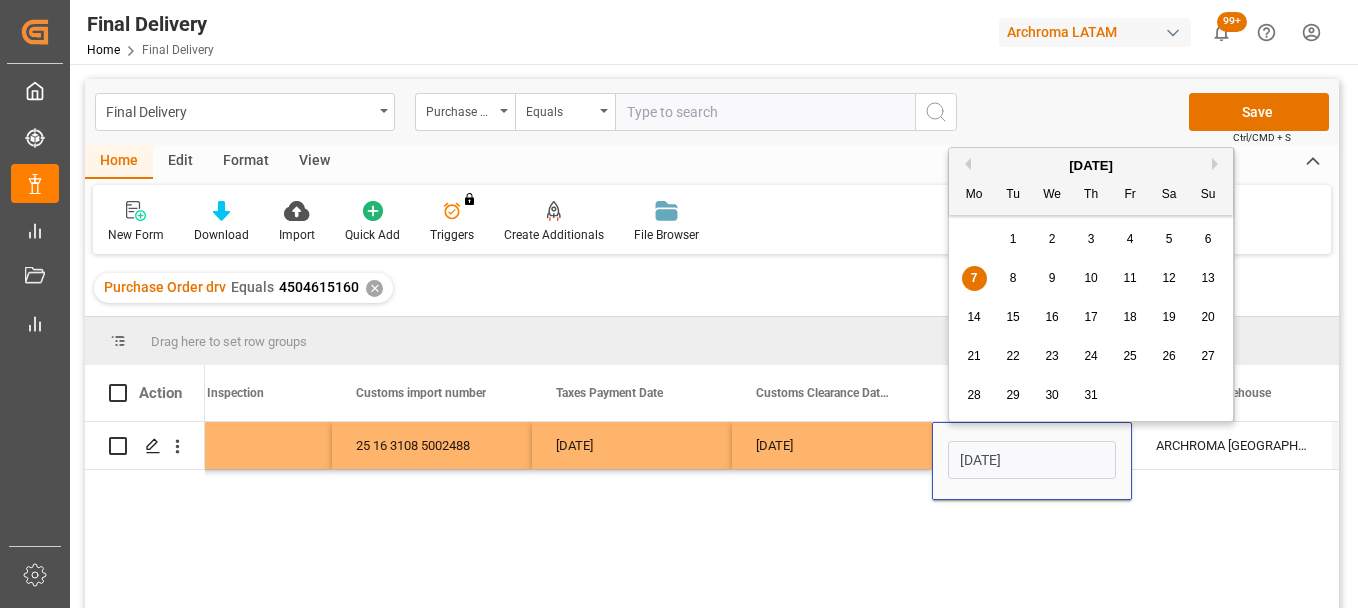 click on "8" at bounding box center [1013, 279] 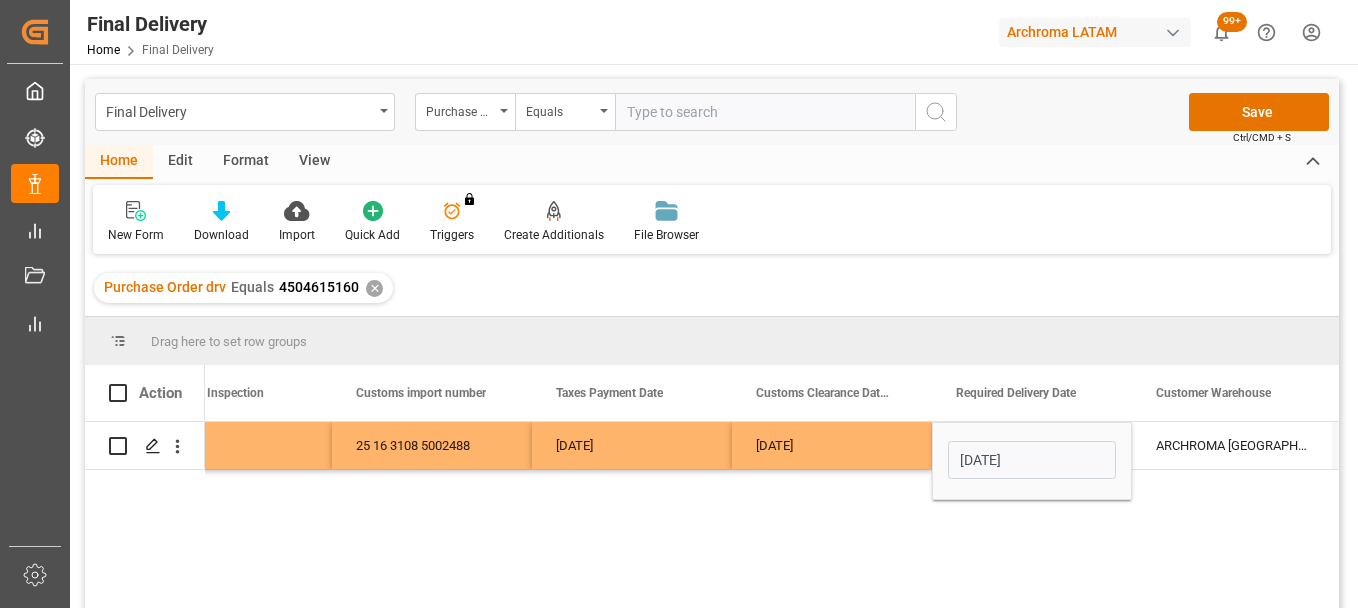 click on "[DATE]" at bounding box center [832, 445] 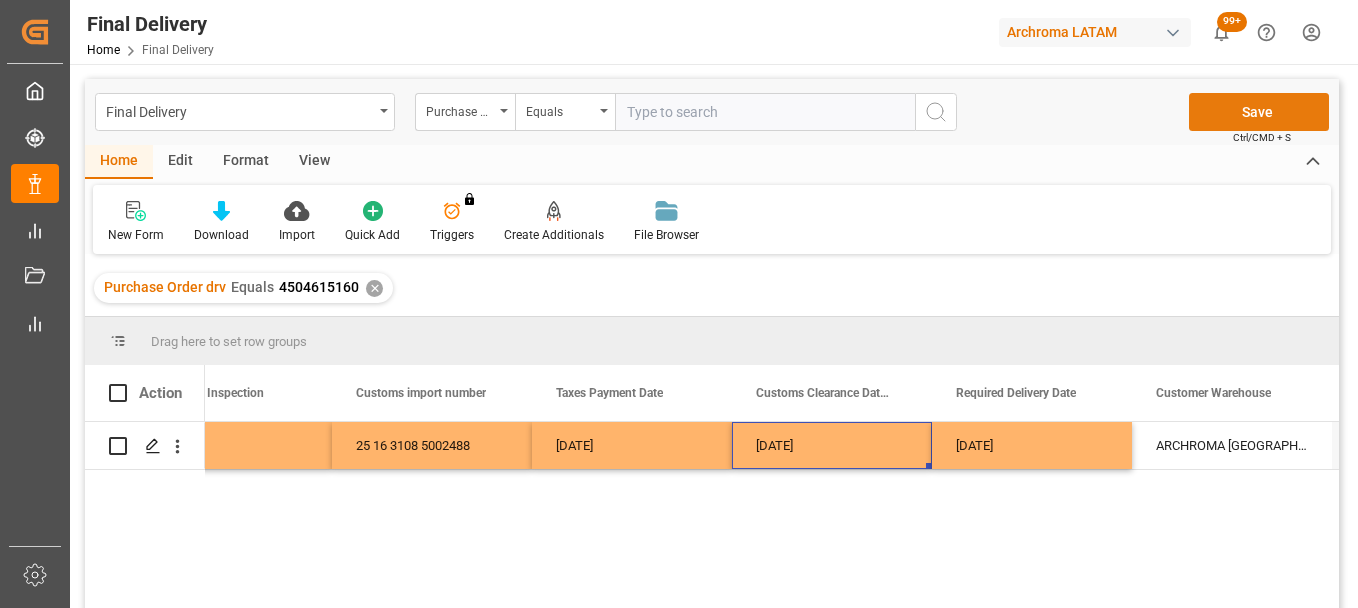 click on "Save" at bounding box center (1259, 112) 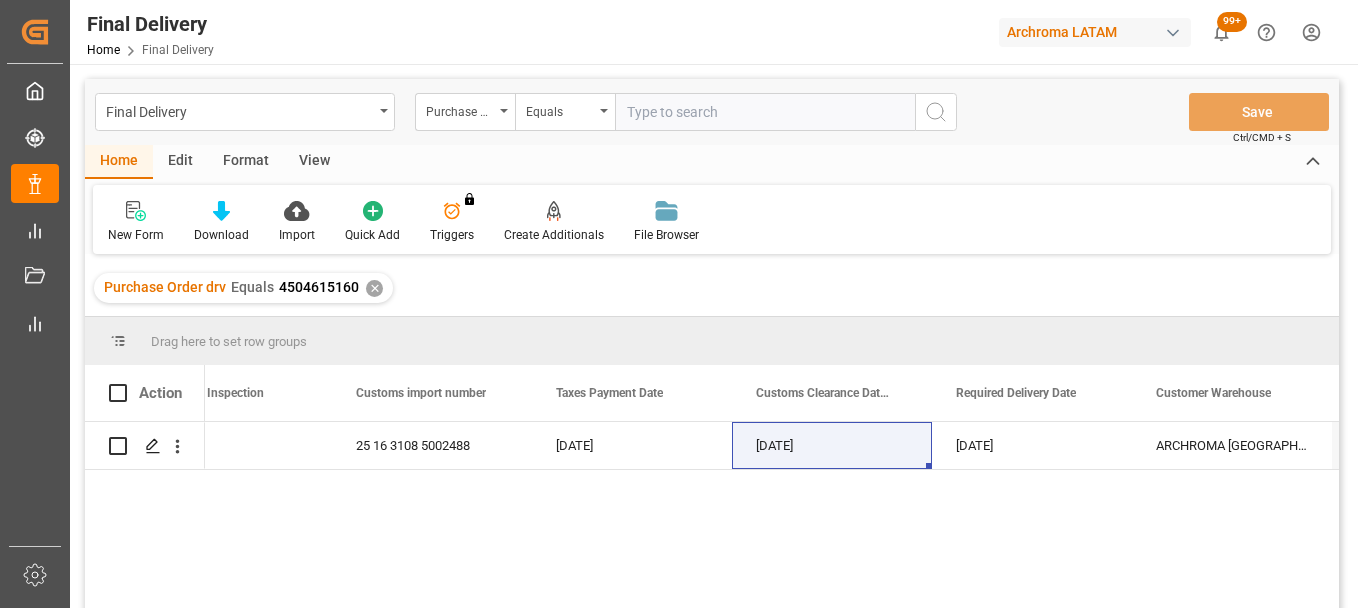 click on "✕" at bounding box center (374, 288) 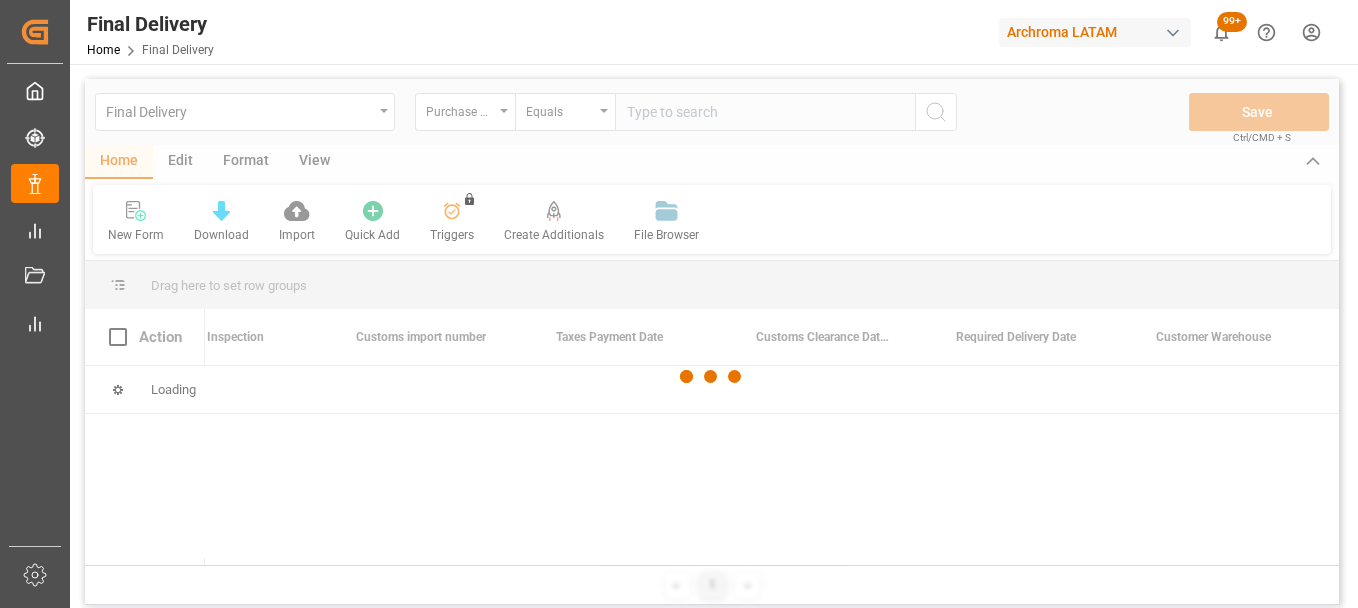 click at bounding box center (712, 377) 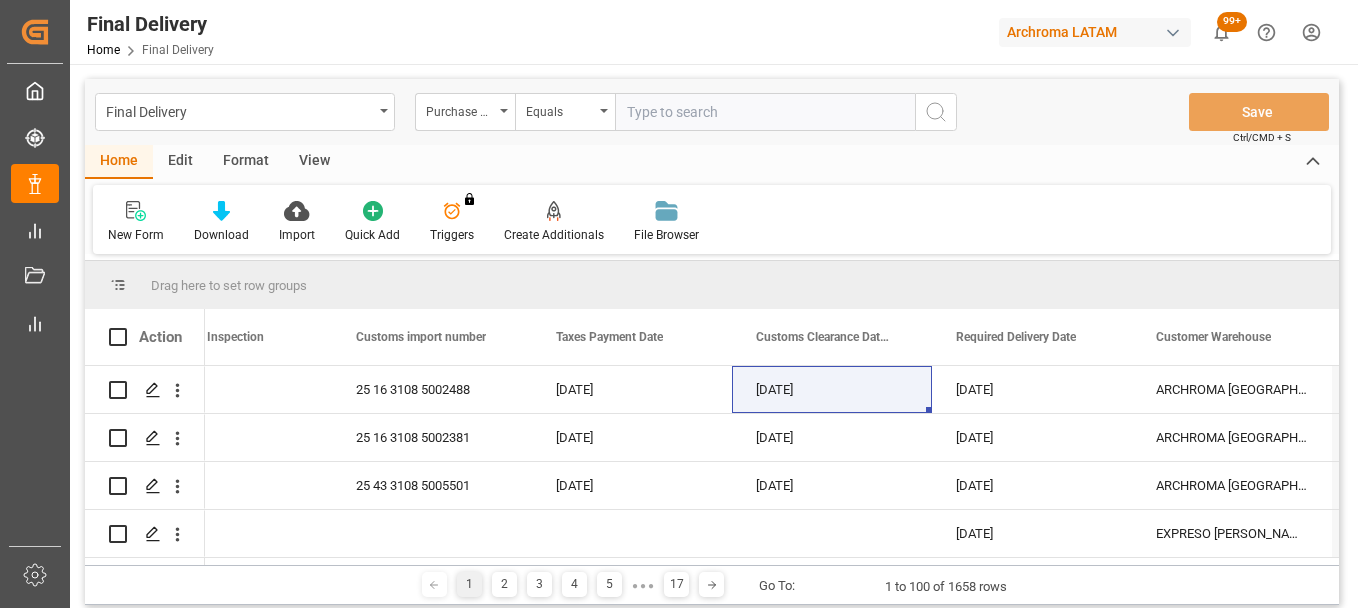 click on "Purchase Order drv" at bounding box center [465, 112] 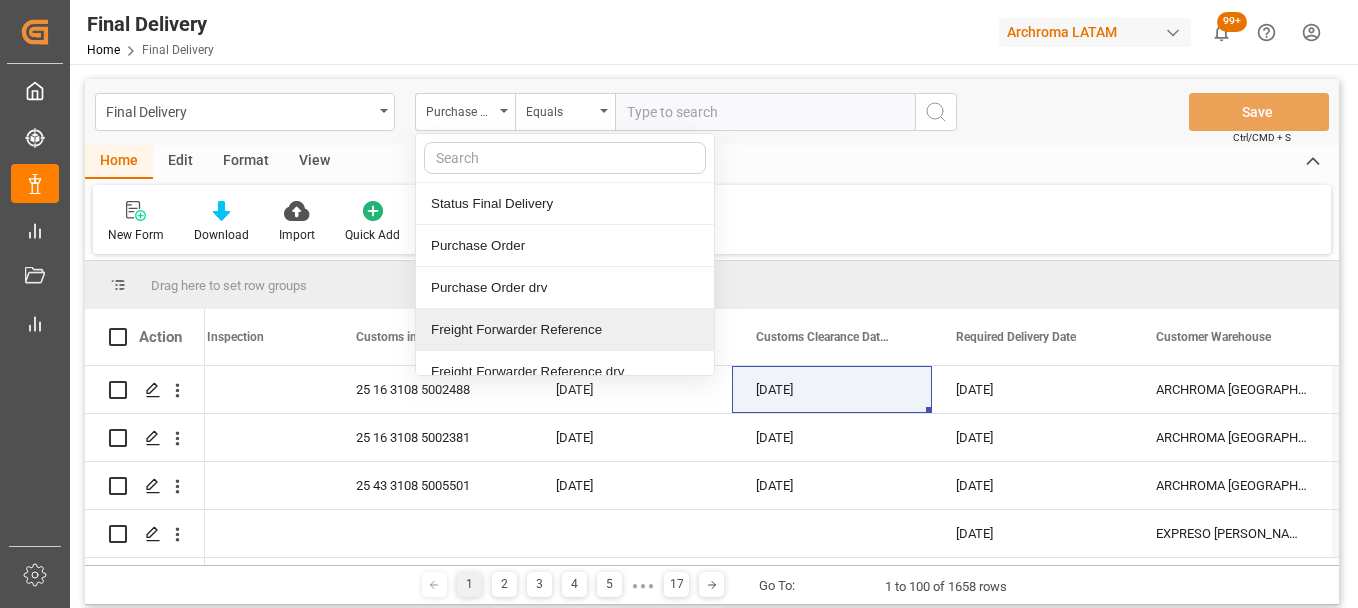 drag, startPoint x: 526, startPoint y: 337, endPoint x: 619, endPoint y: 170, distance: 191.14915 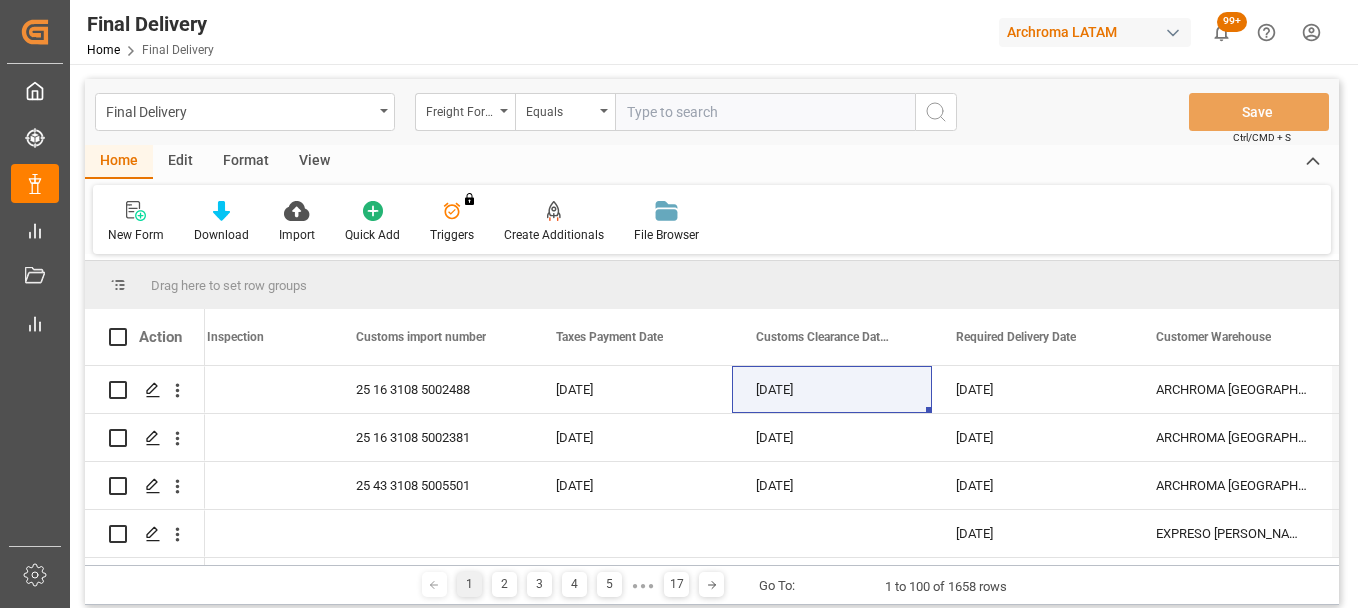 click on "Freight Forwarder Reference" at bounding box center [465, 112] 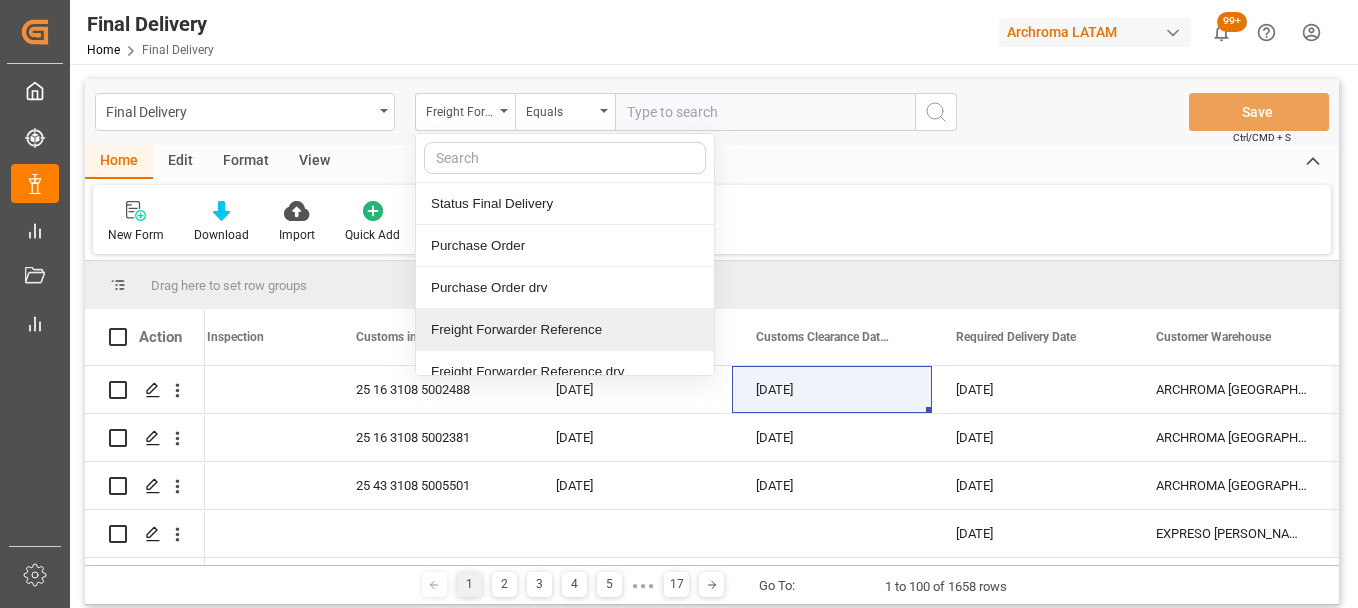 click on "Freight Forwarder Reference" at bounding box center [565, 330] 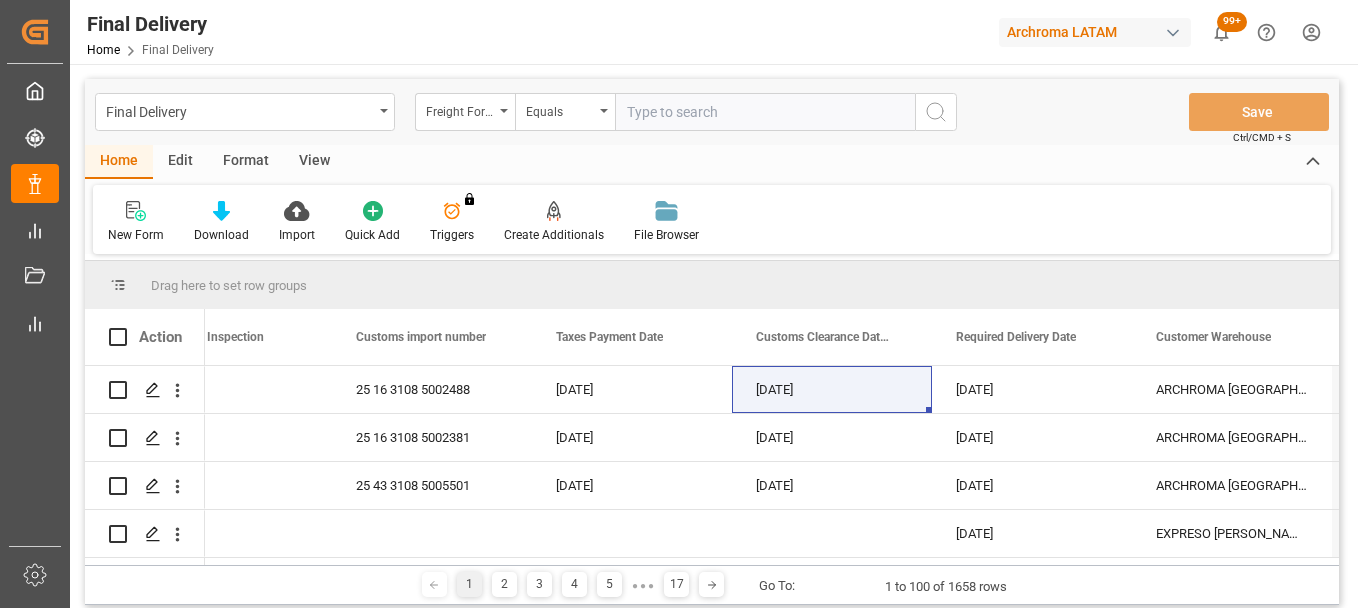 click on "Final Delivery Freight Forwarder Reference Equals Save Ctrl/CMD + S" at bounding box center [712, 112] 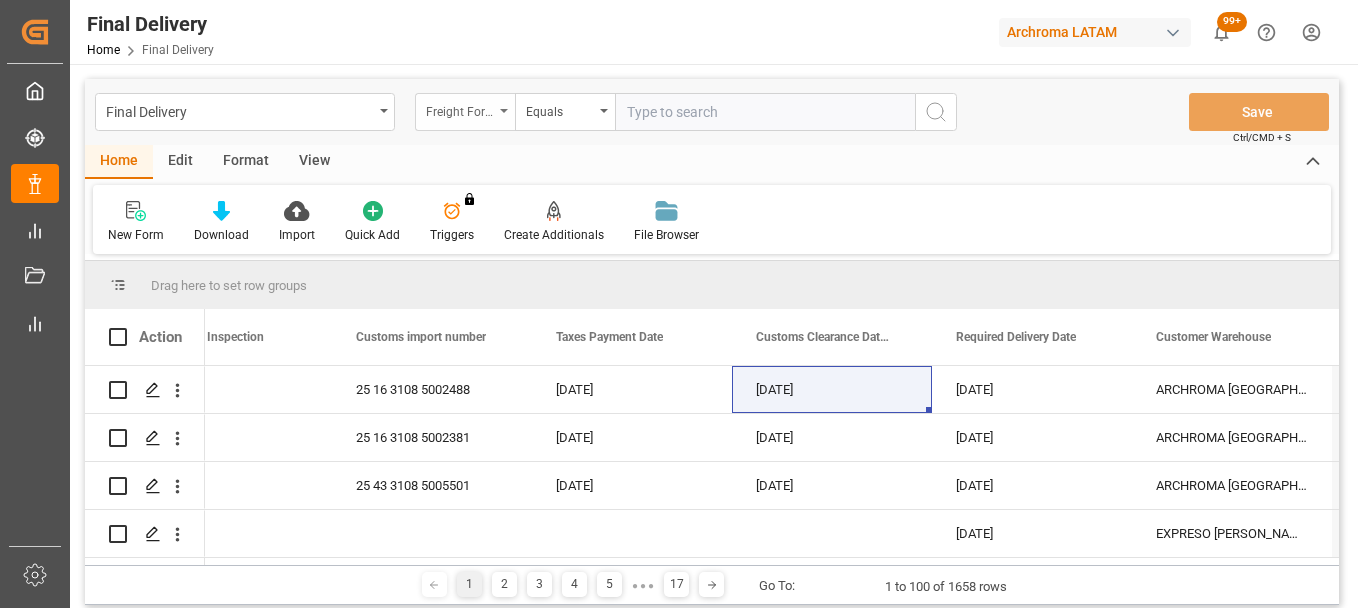 click on "Freight Forwarder Reference" at bounding box center [460, 109] 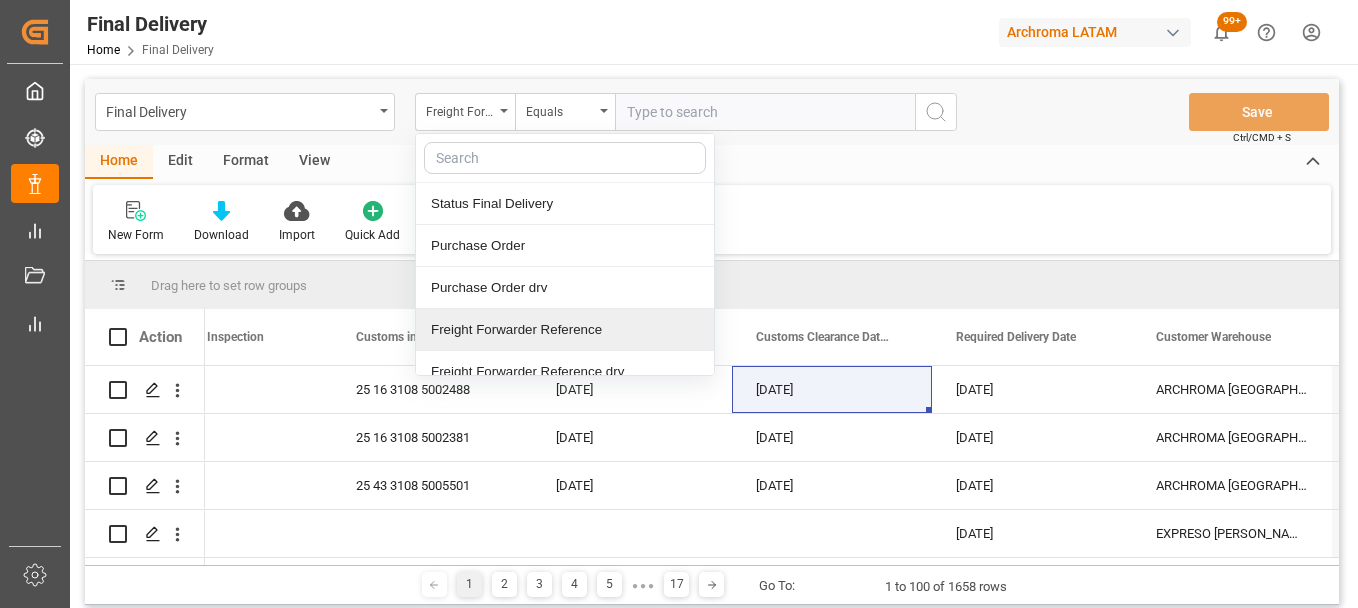 scroll, scrollTop: 100, scrollLeft: 0, axis: vertical 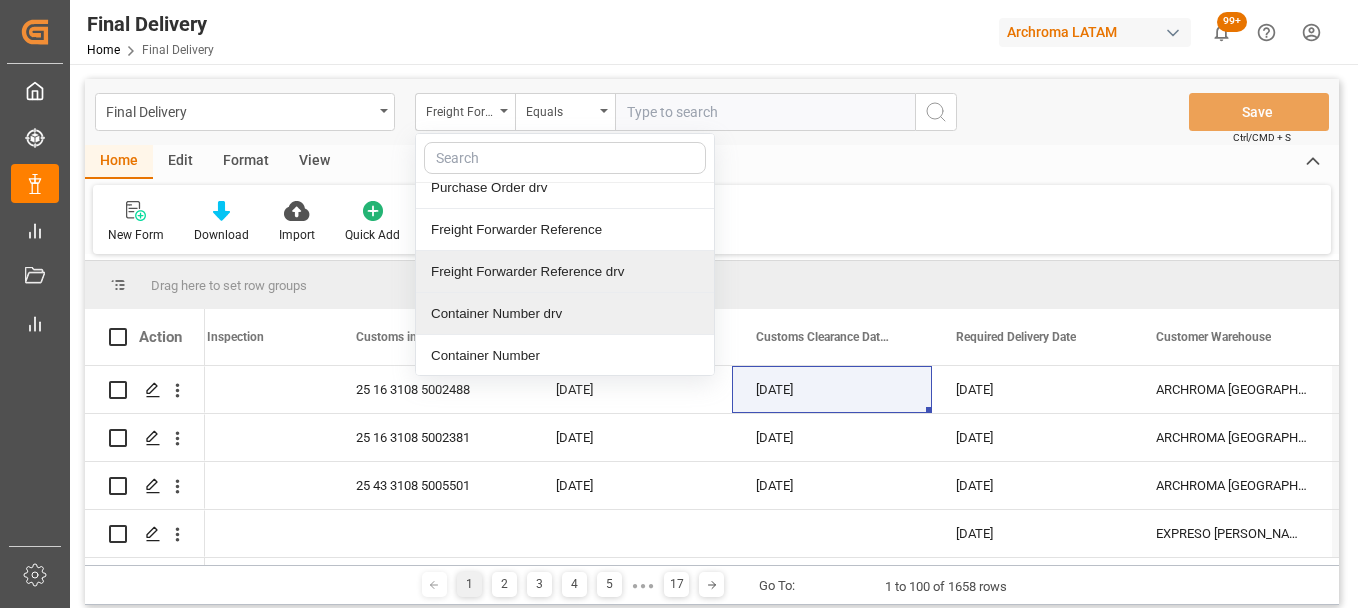 click on "Freight Forwarder Reference drv" at bounding box center [565, 272] 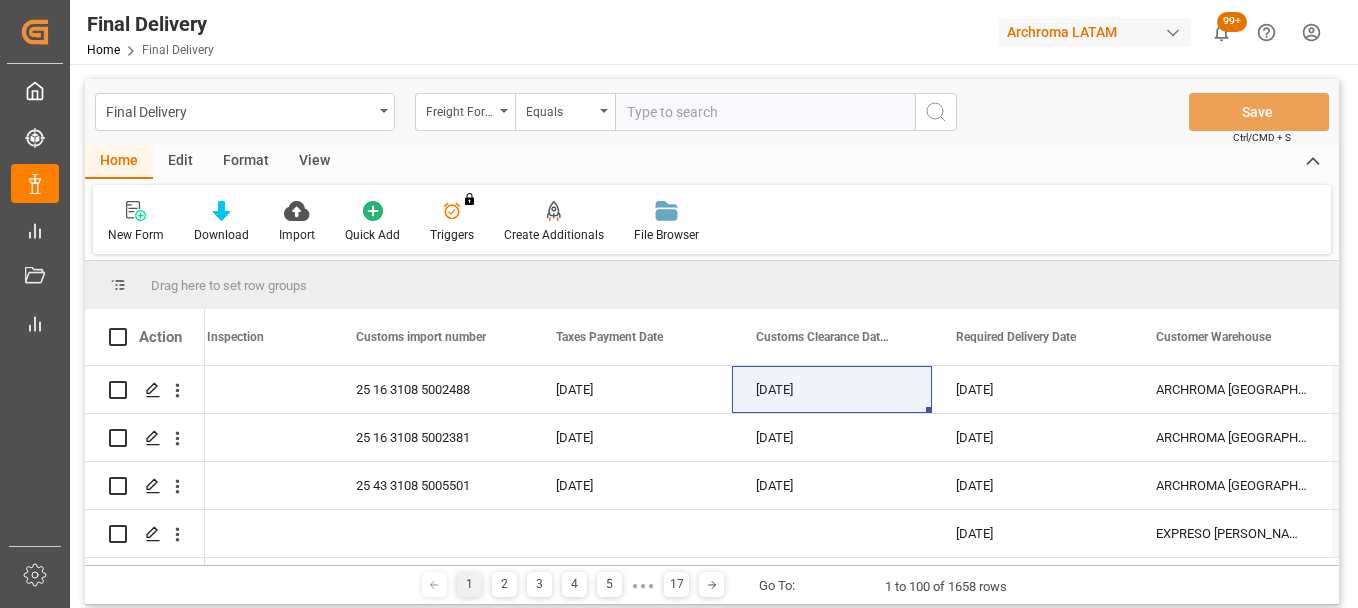 click at bounding box center (765, 112) 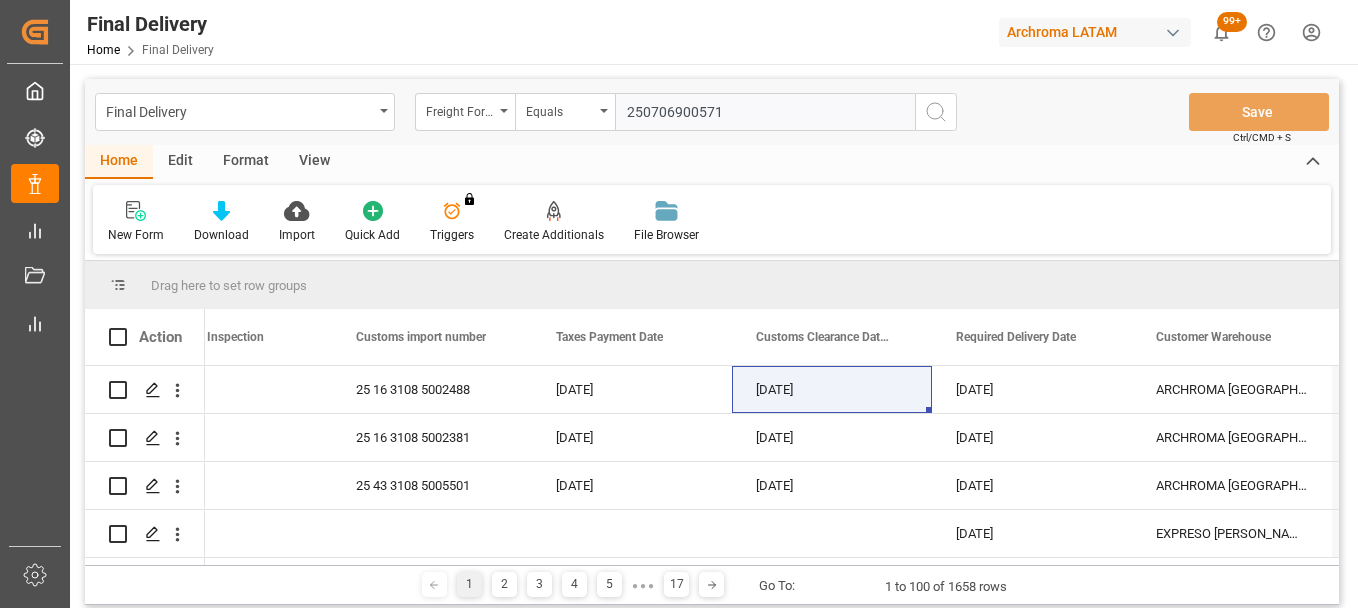 type 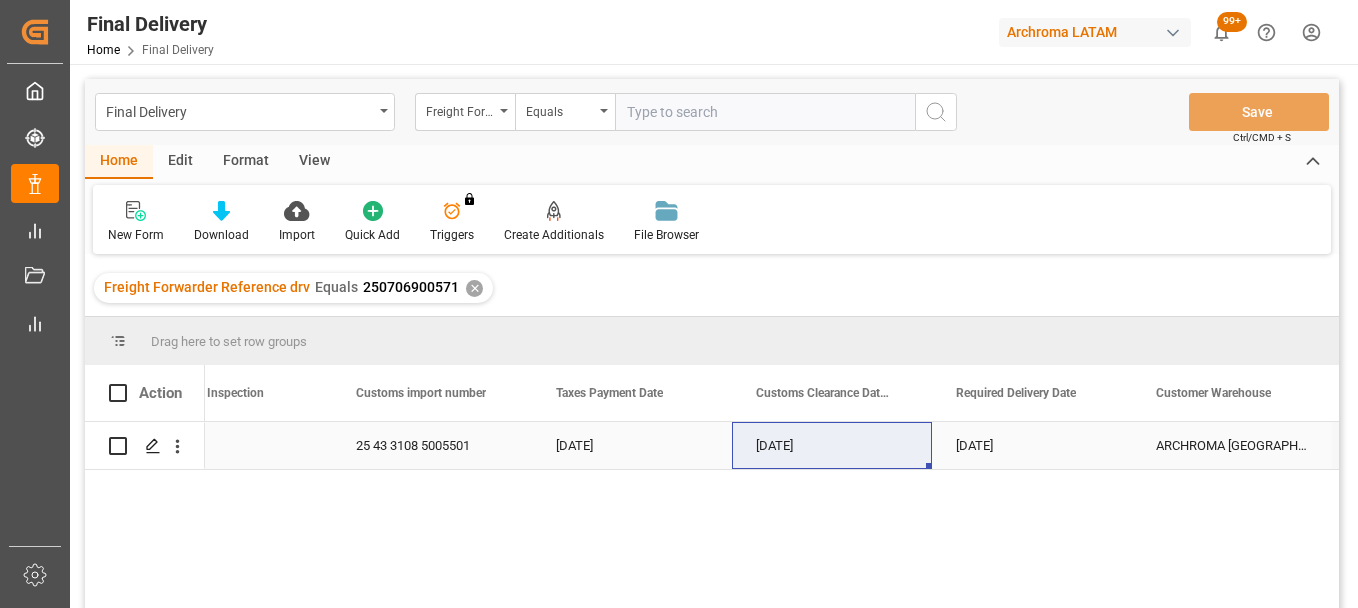 click on "25 43 3108 5005501" at bounding box center [432, 445] 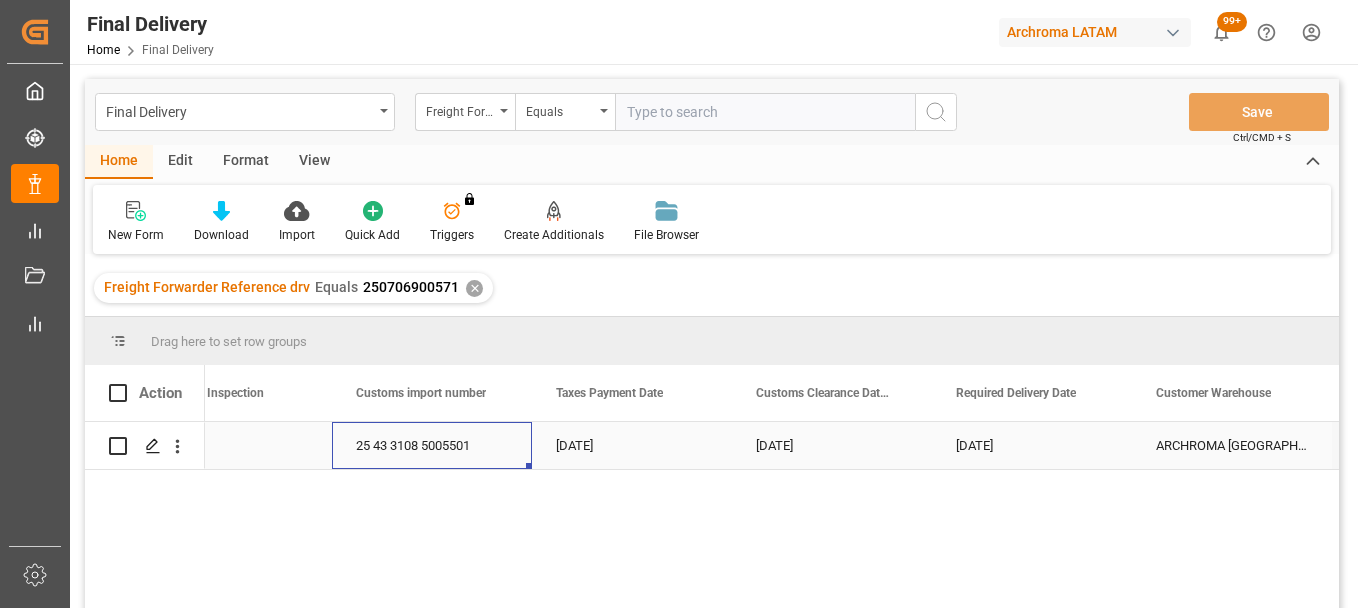 click on "25 43 3108 5005501" at bounding box center (432, 445) 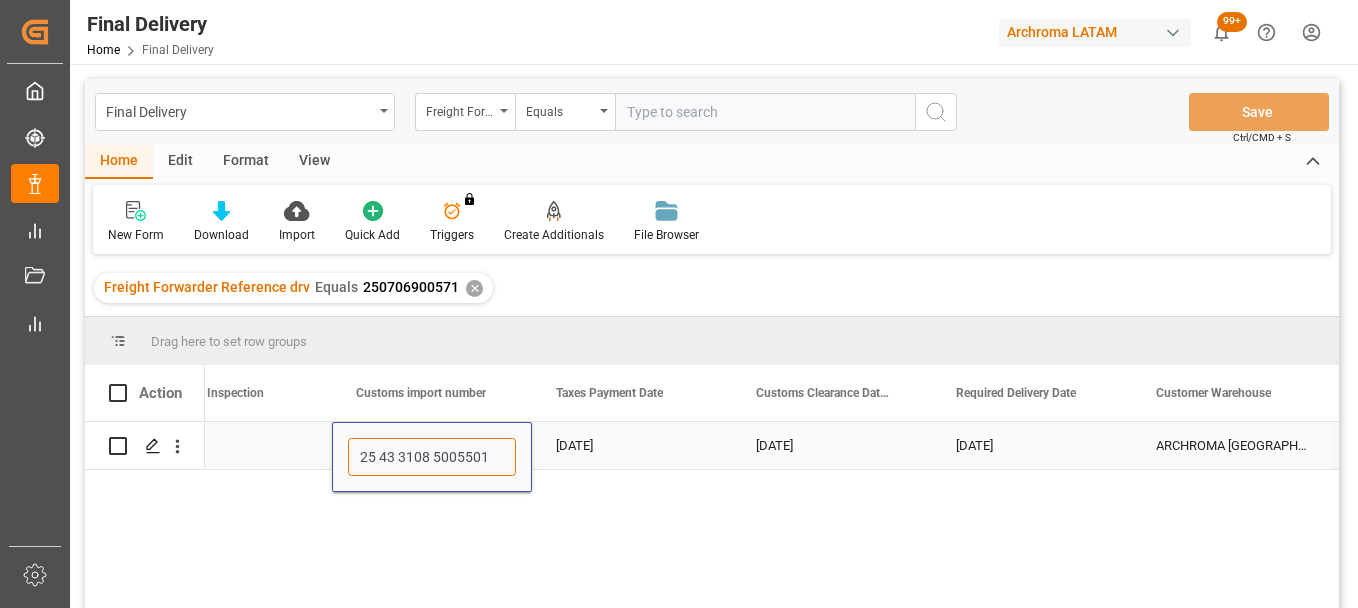 drag, startPoint x: 495, startPoint y: 457, endPoint x: 440, endPoint y: 462, distance: 55.226807 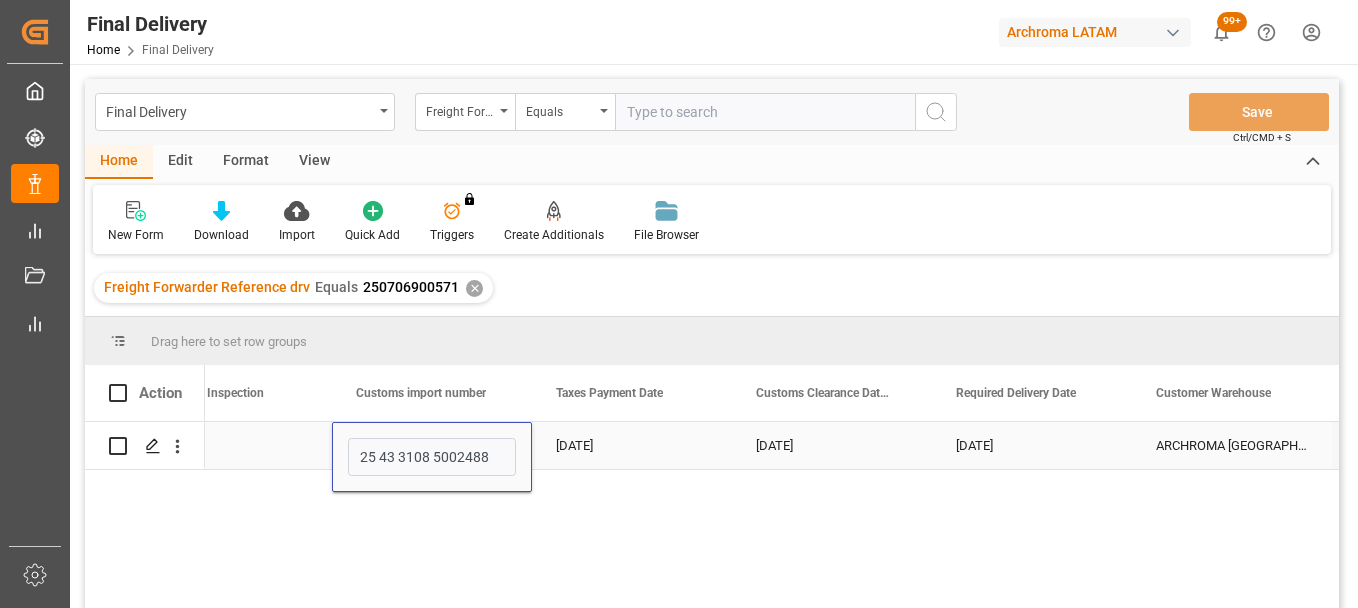 click on "[DATE]" at bounding box center (632, 445) 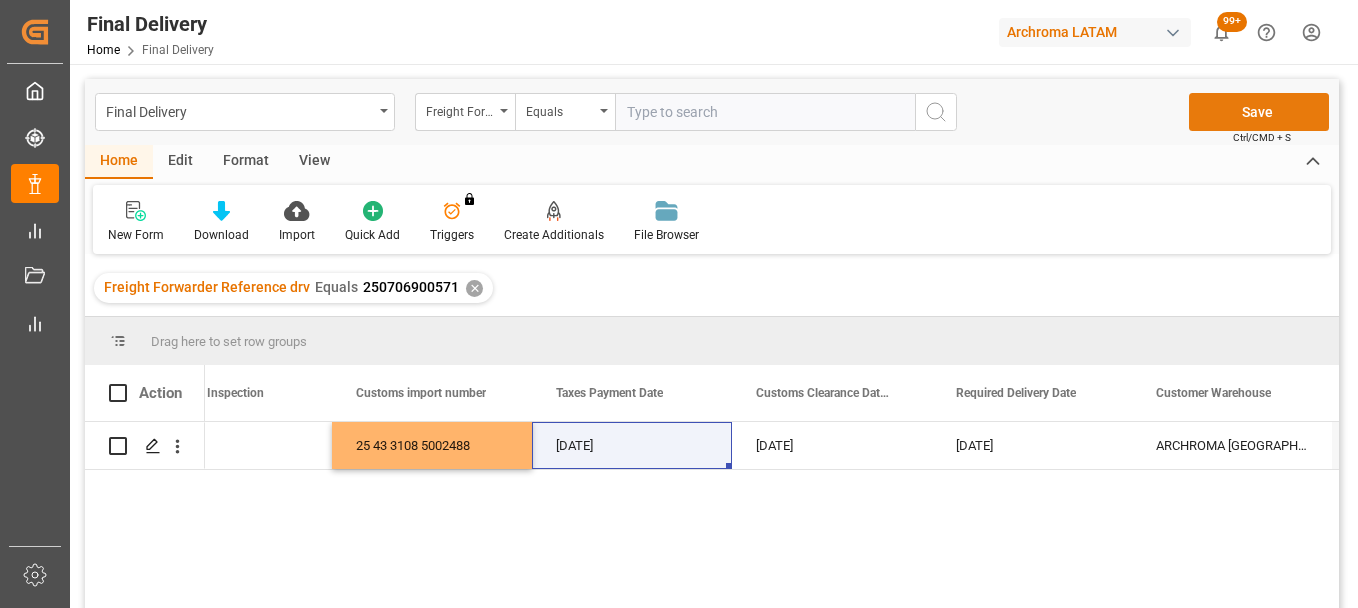 click on "Save" at bounding box center (1259, 112) 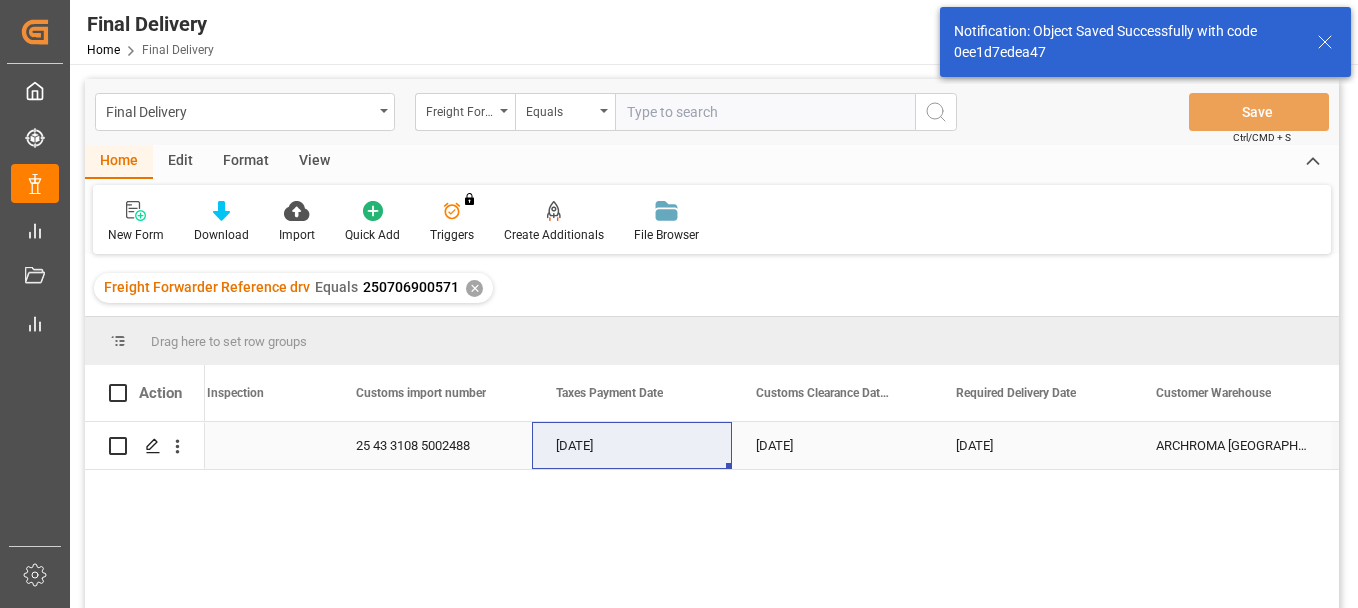 click on "25 43 3108 5002488" at bounding box center [432, 445] 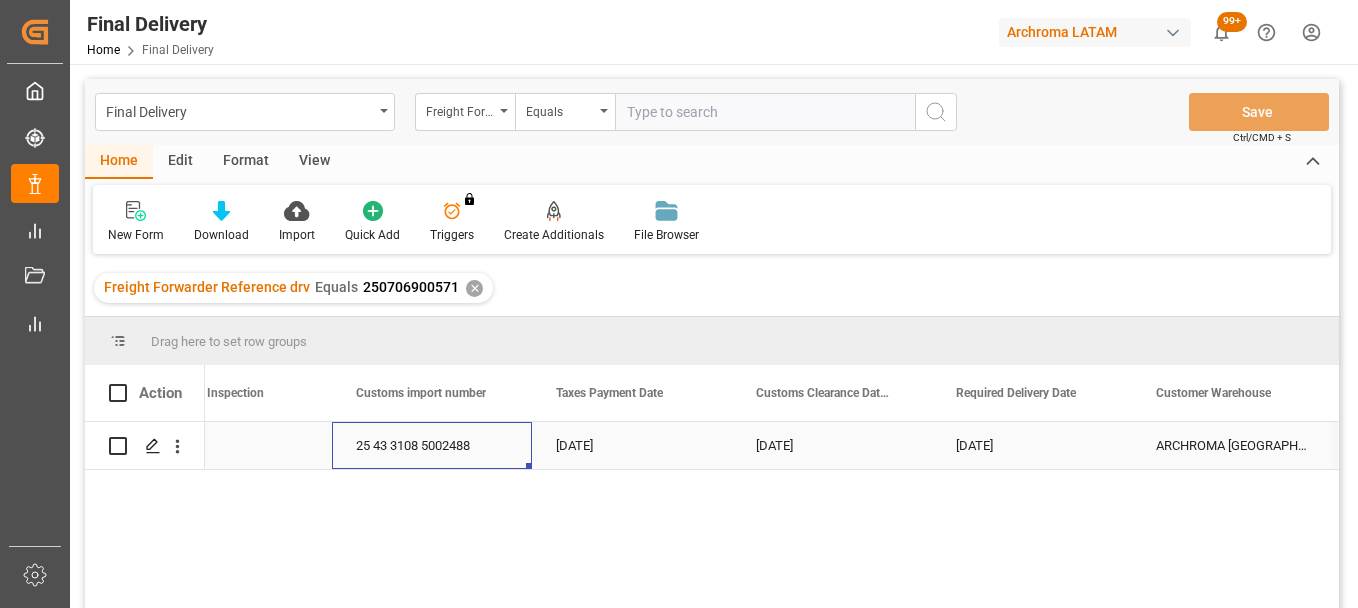 click on "25 43 3108 5002488" at bounding box center [432, 445] 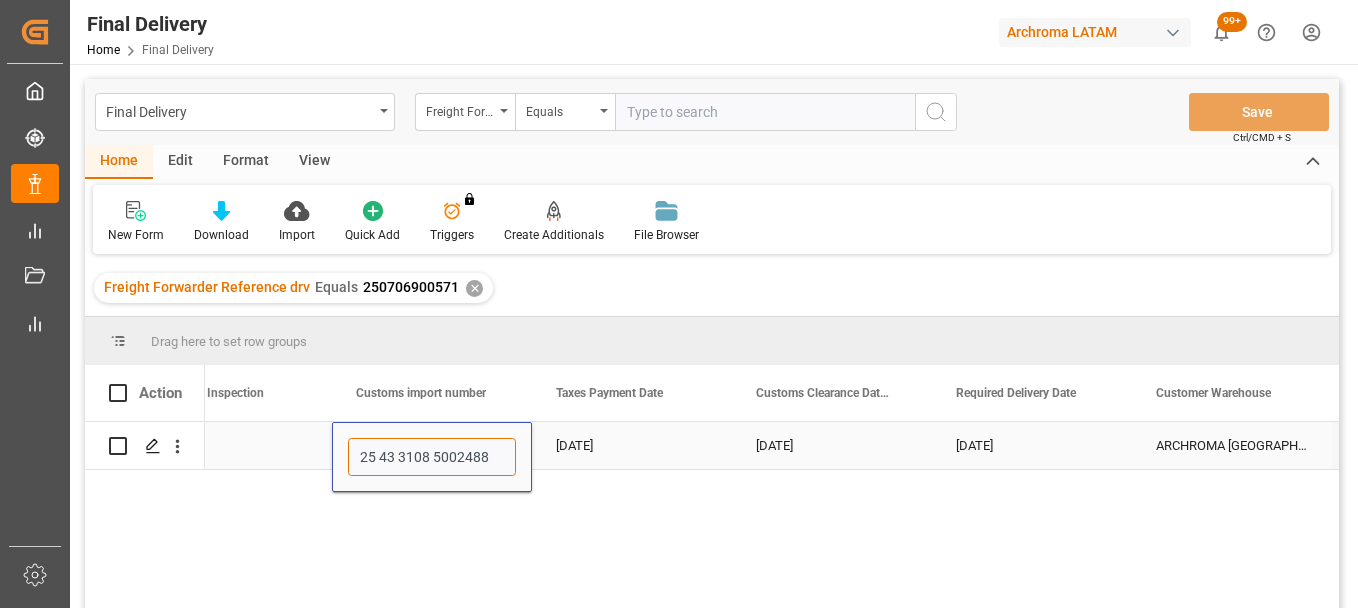 click on "25 43 3108 5002488" at bounding box center [432, 457] 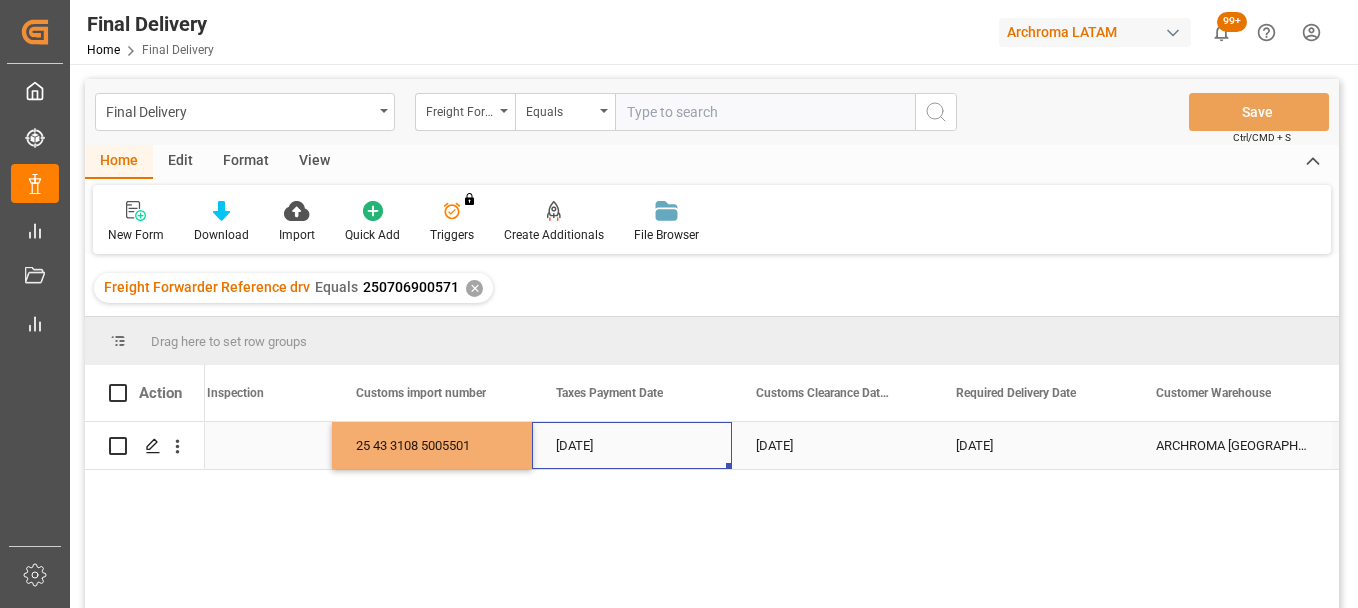 click on "[DATE]" at bounding box center [632, 445] 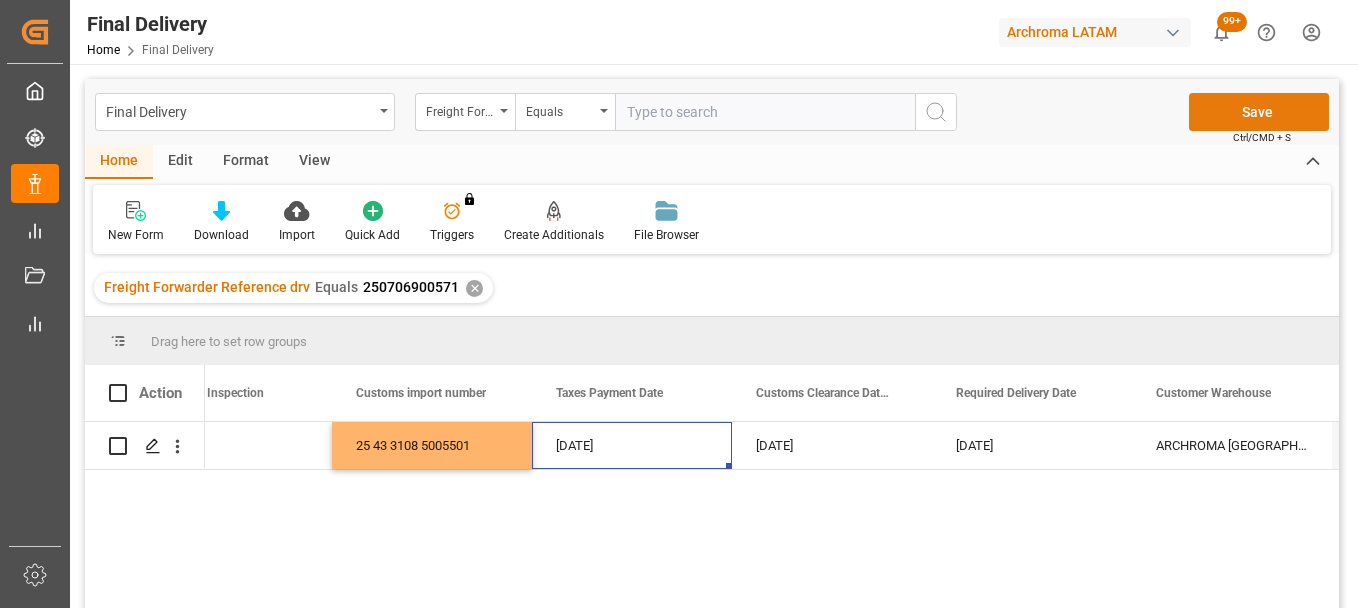 click on "Save" at bounding box center [1259, 112] 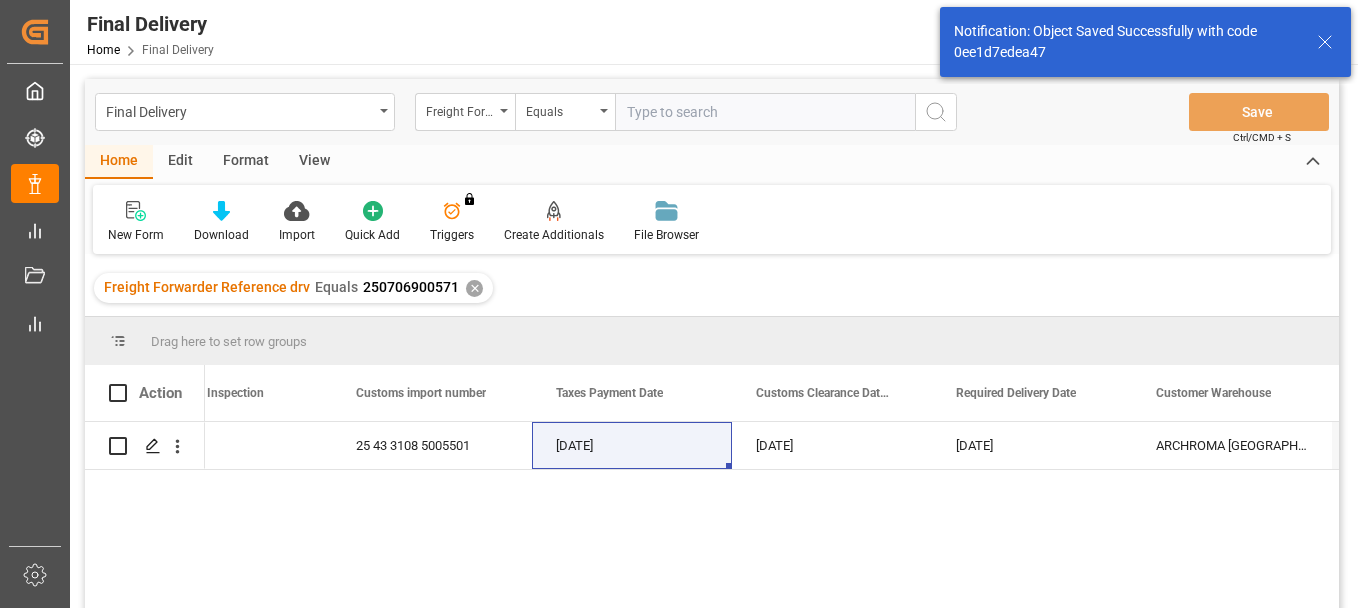 click on "✕" at bounding box center [474, 288] 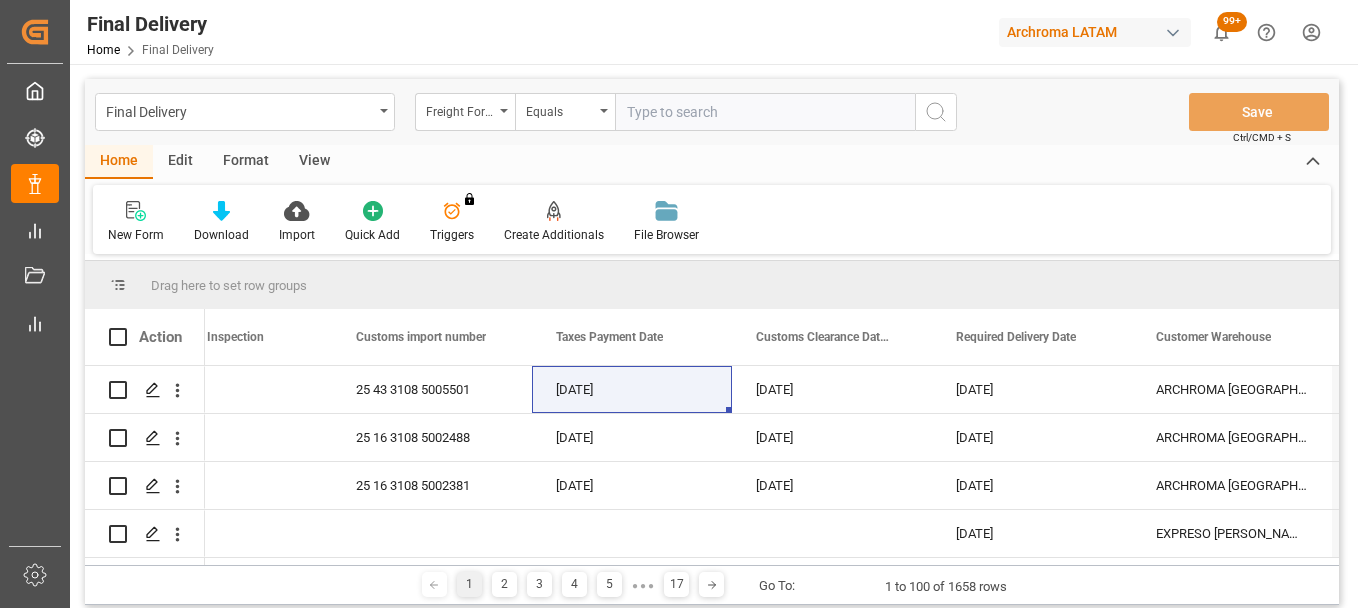 click at bounding box center (765, 112) 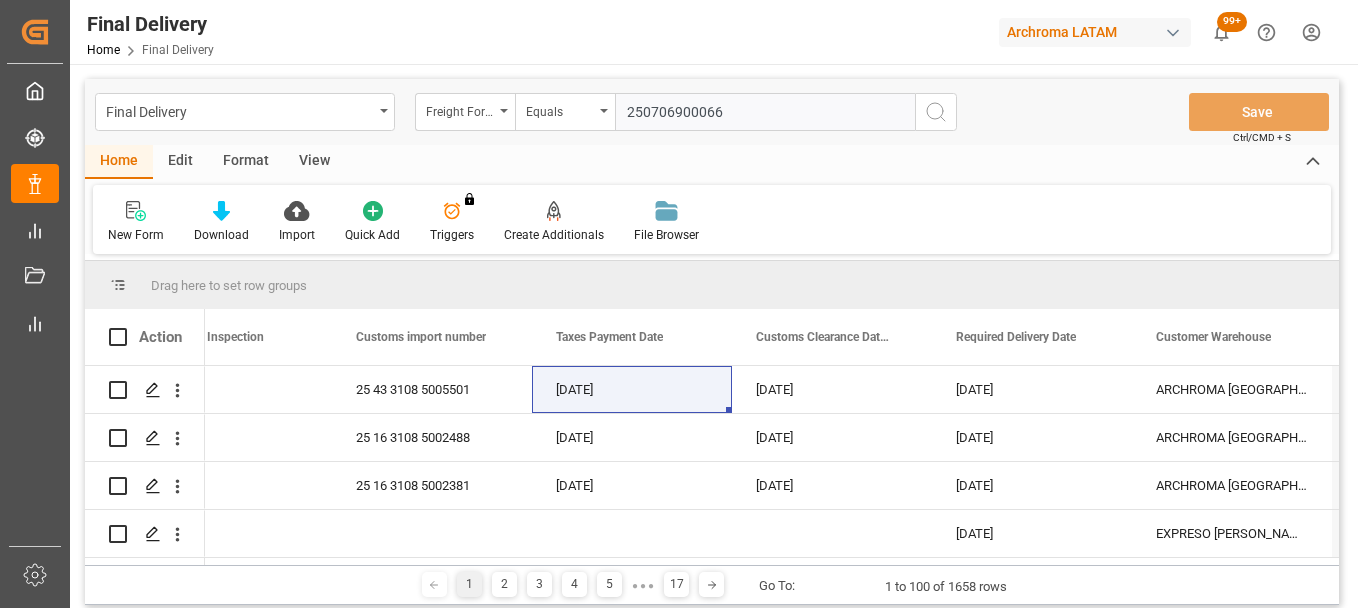 type 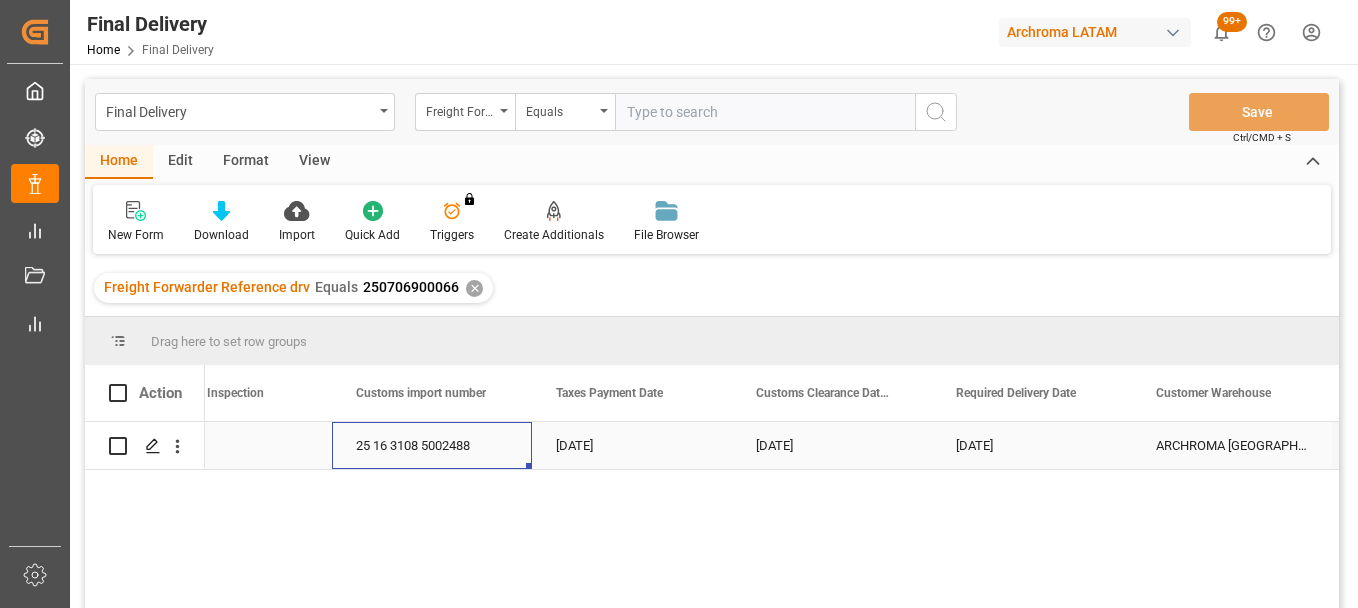 click on "25 16 3108 5002488" at bounding box center (432, 445) 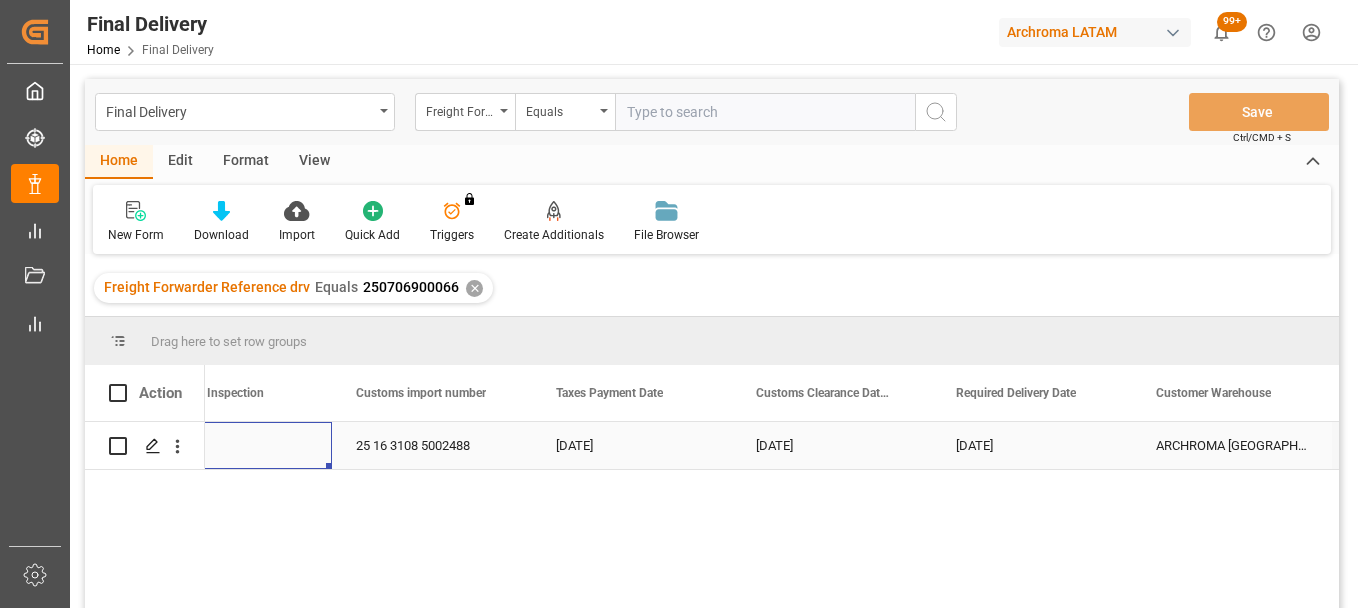 click on "VERDE" at bounding box center (232, 446) 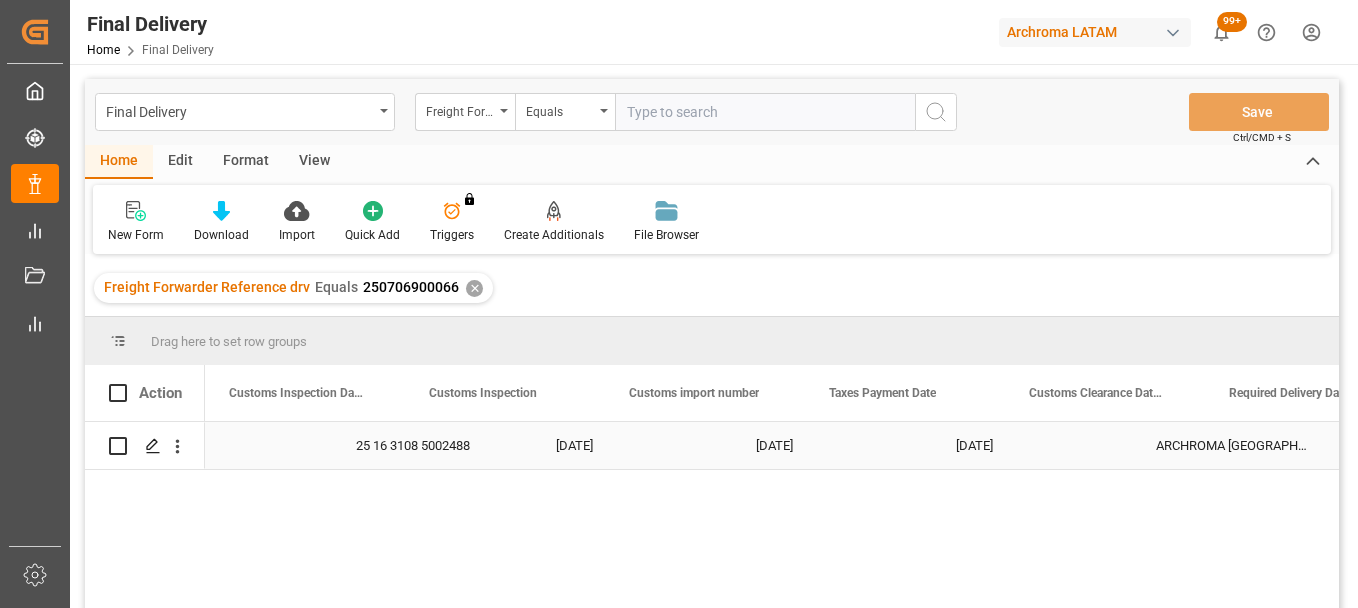 scroll, scrollTop: 0, scrollLeft: 3000, axis: horizontal 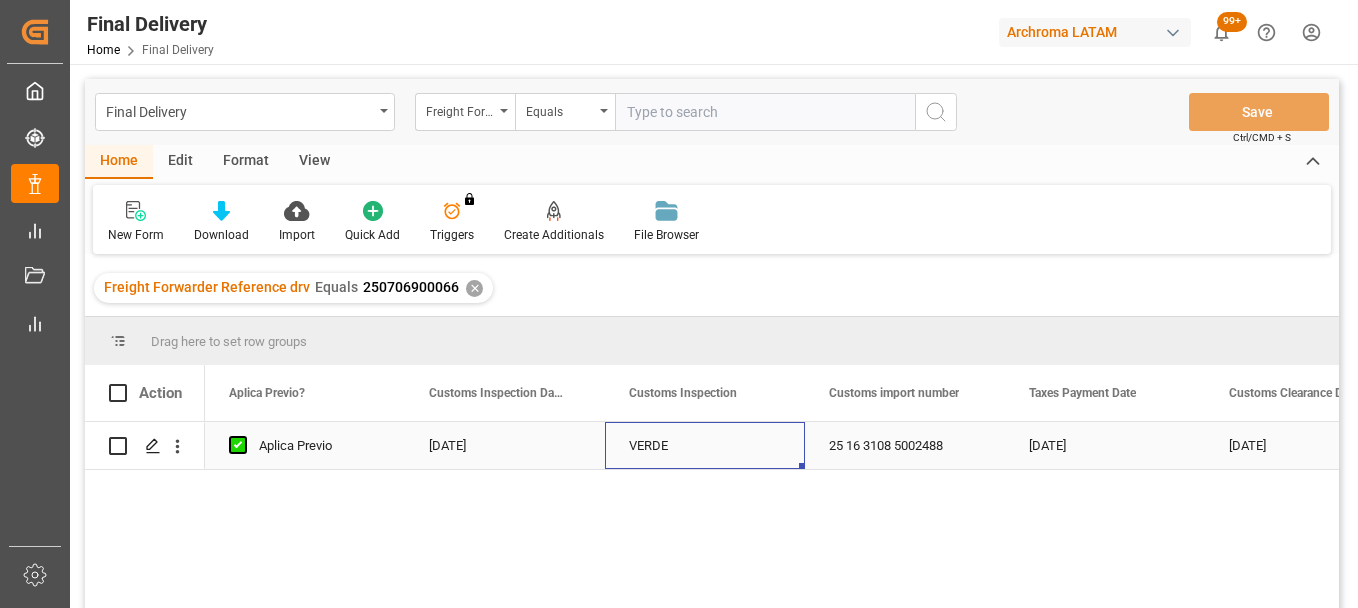 click on "VERDE" at bounding box center (705, 446) 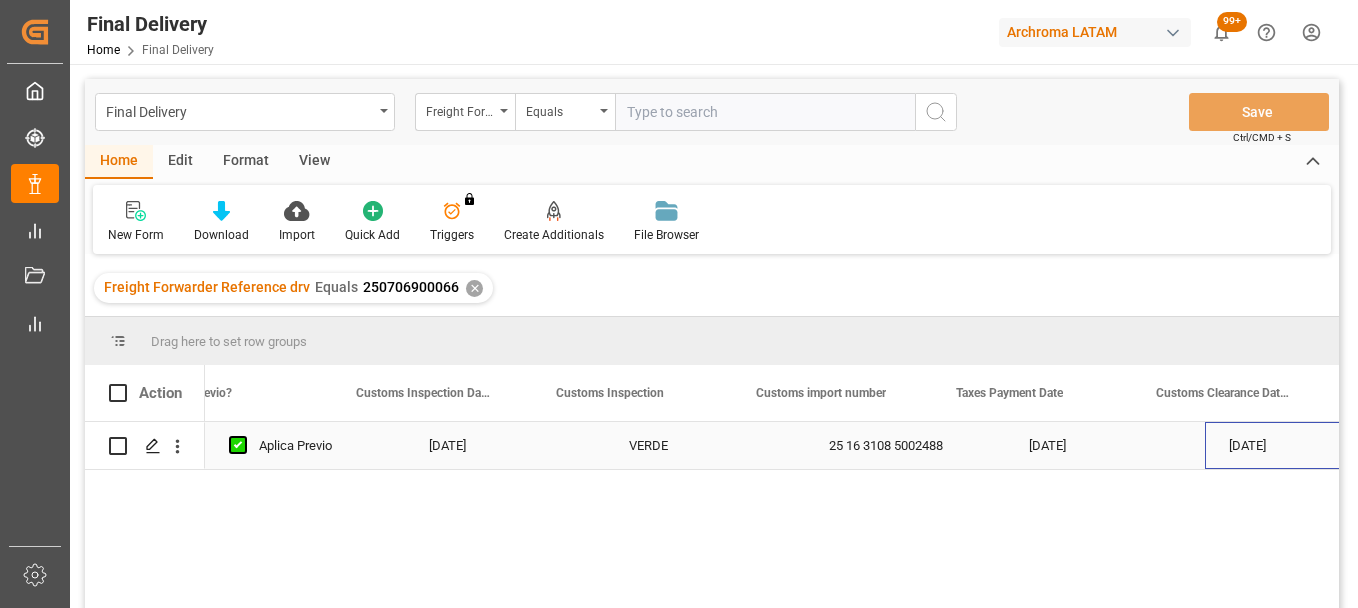 scroll, scrollTop: 0, scrollLeft: 2873, axis: horizontal 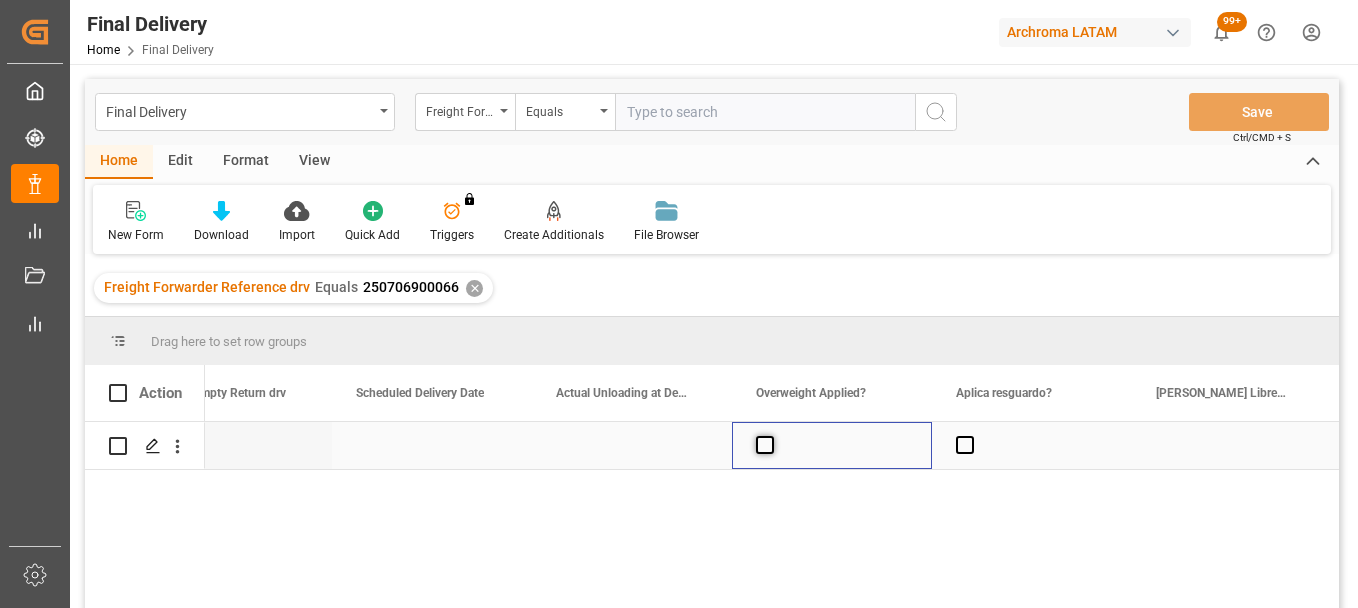 click at bounding box center [765, 445] 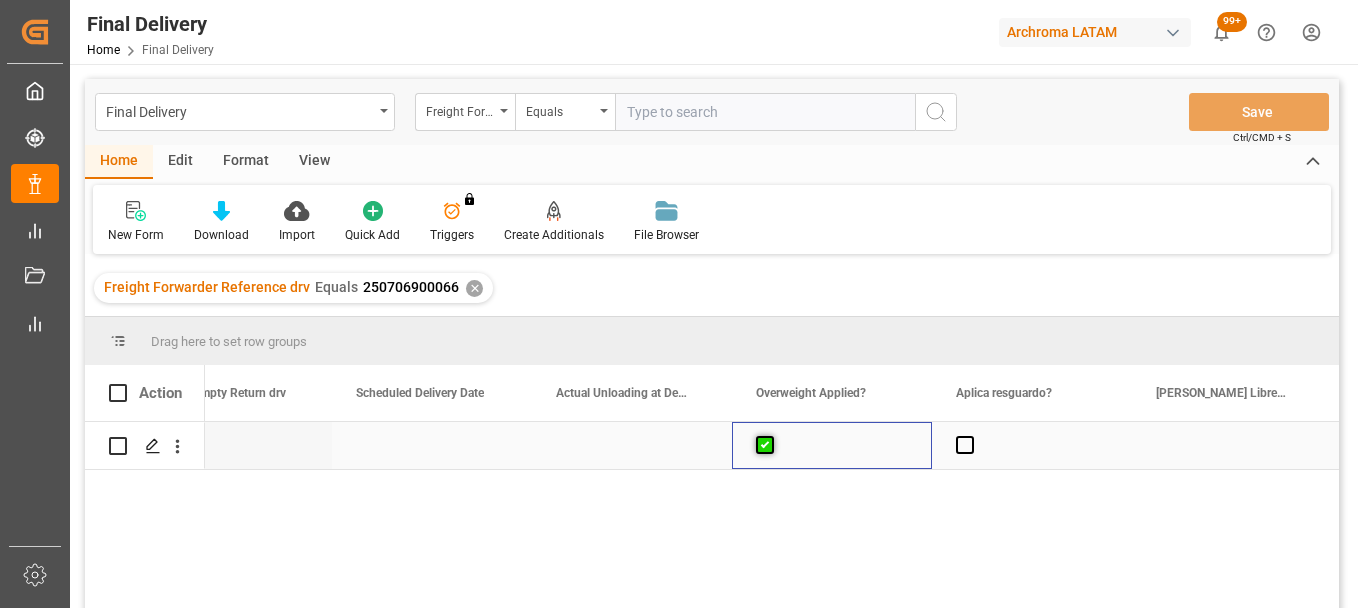 click at bounding box center [765, 445] 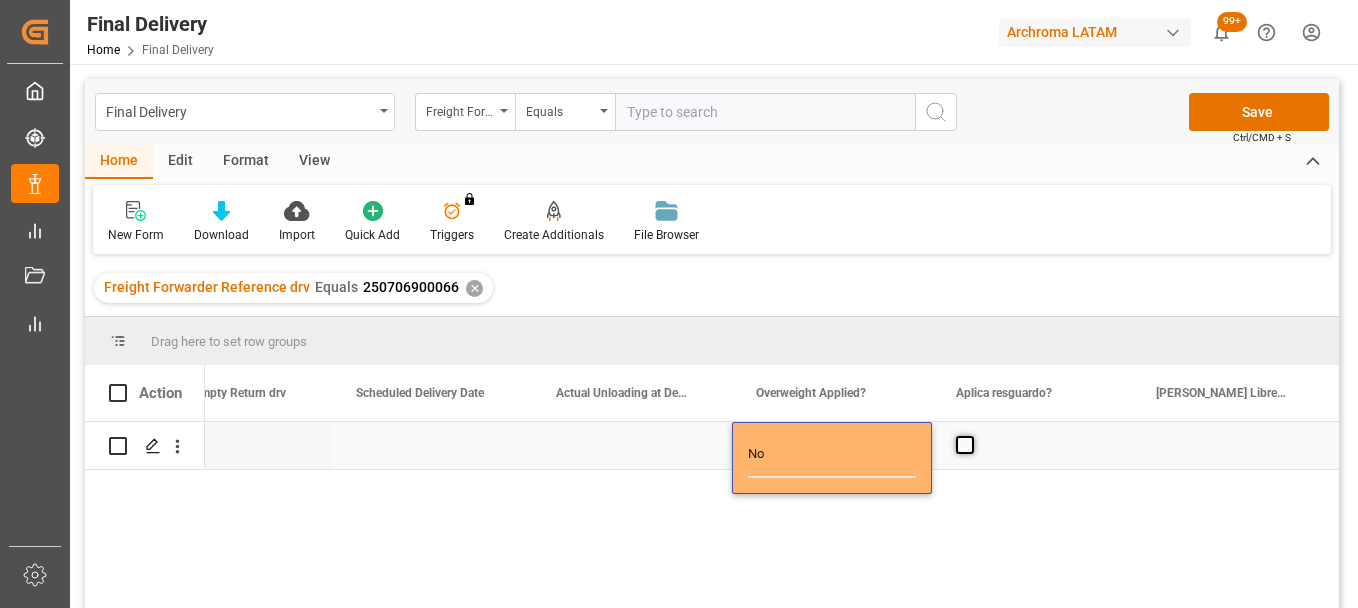 click at bounding box center (965, 445) 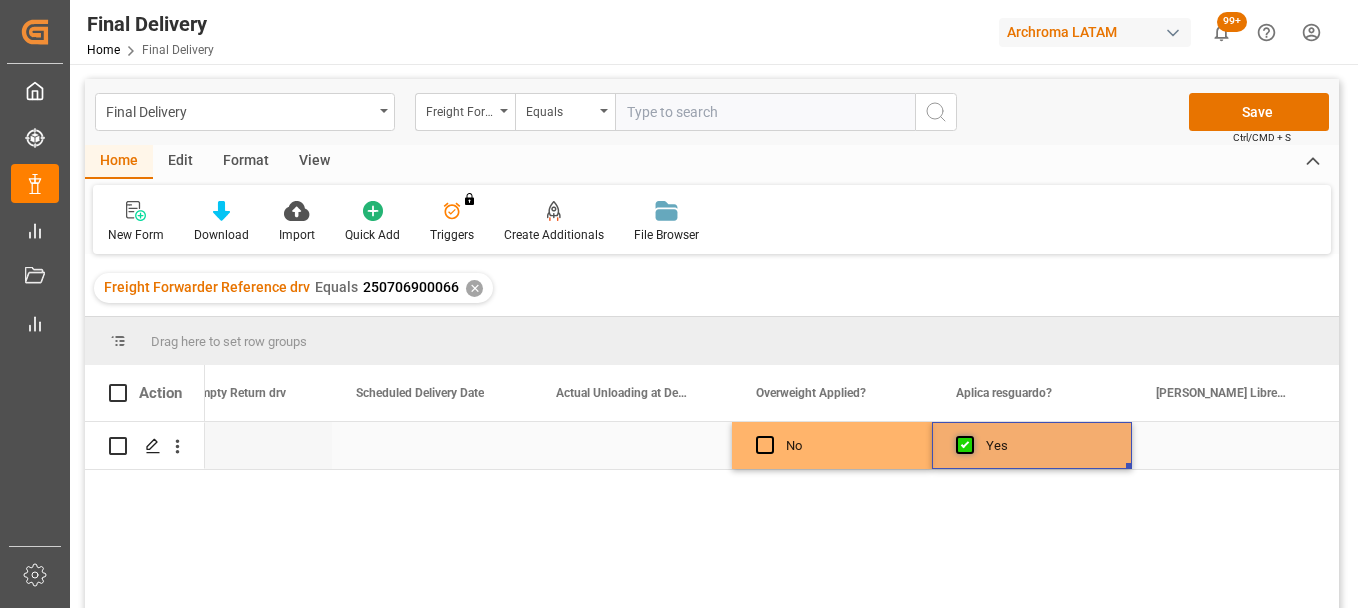 click at bounding box center (965, 445) 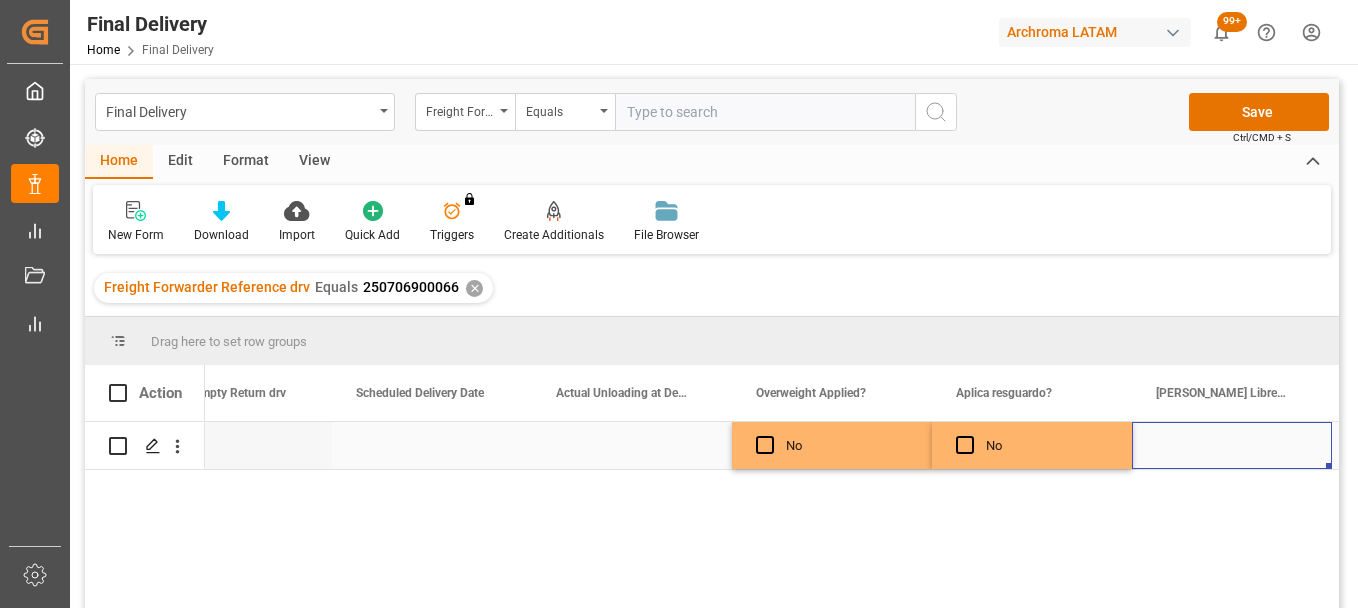 click at bounding box center [1232, 445] 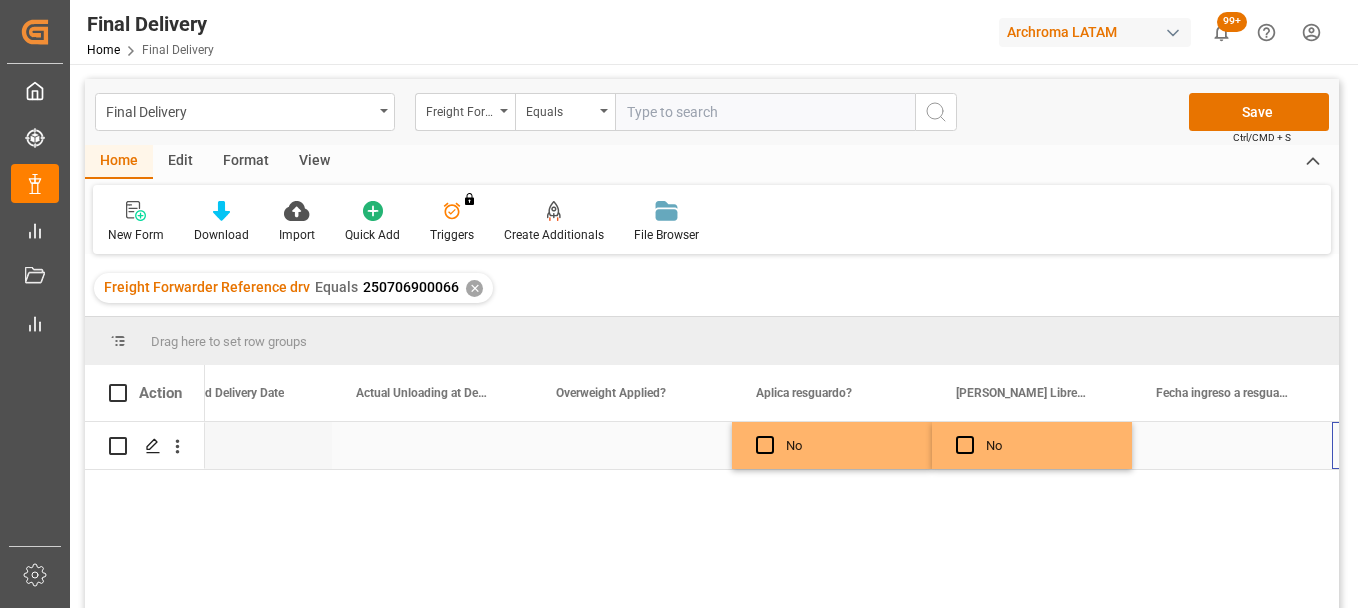 scroll, scrollTop: 0, scrollLeft: 5073, axis: horizontal 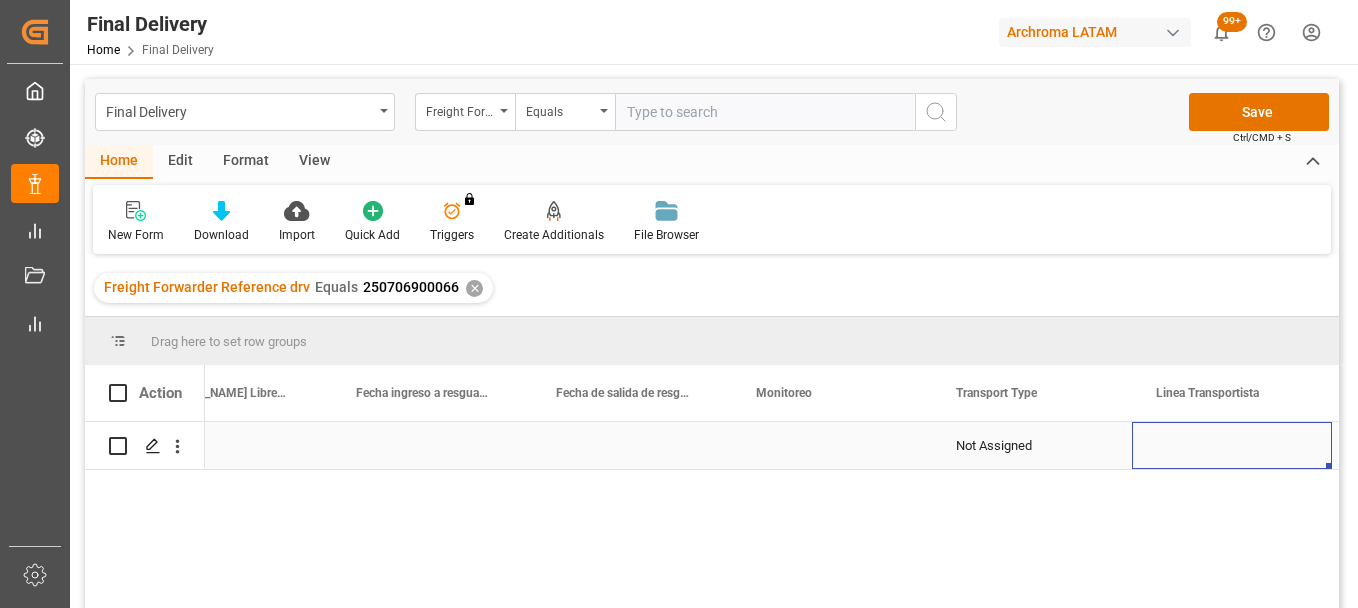 click at bounding box center (832, 445) 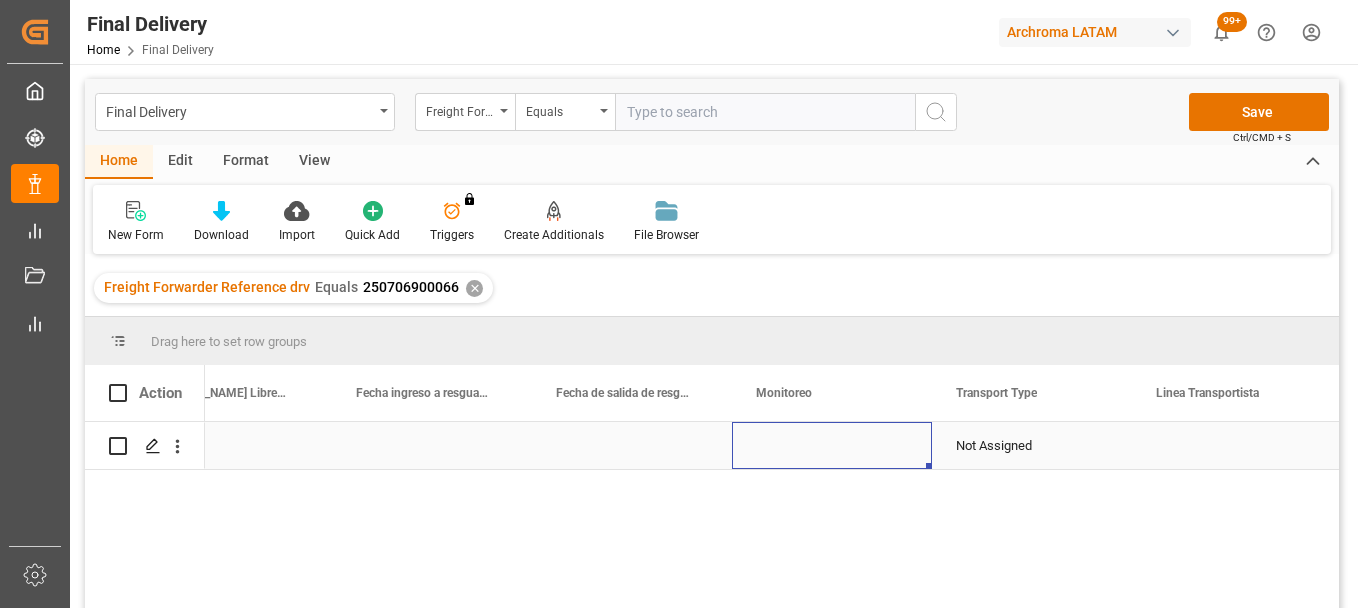click at bounding box center [832, 445] 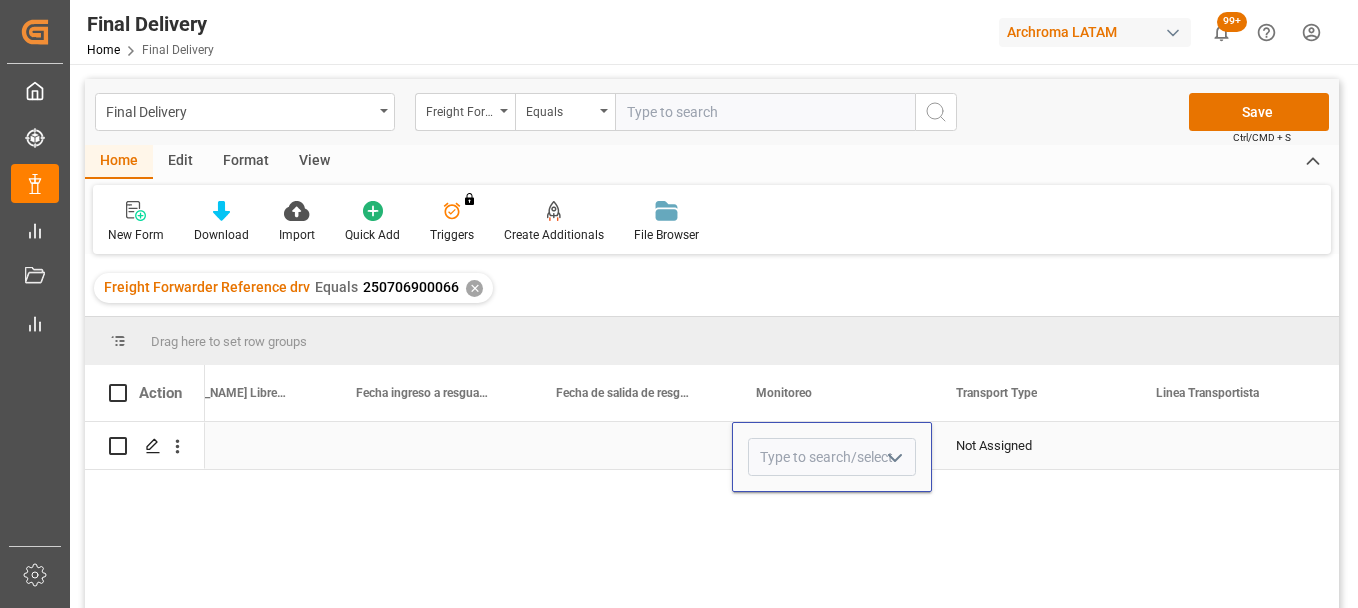 click at bounding box center [832, 457] 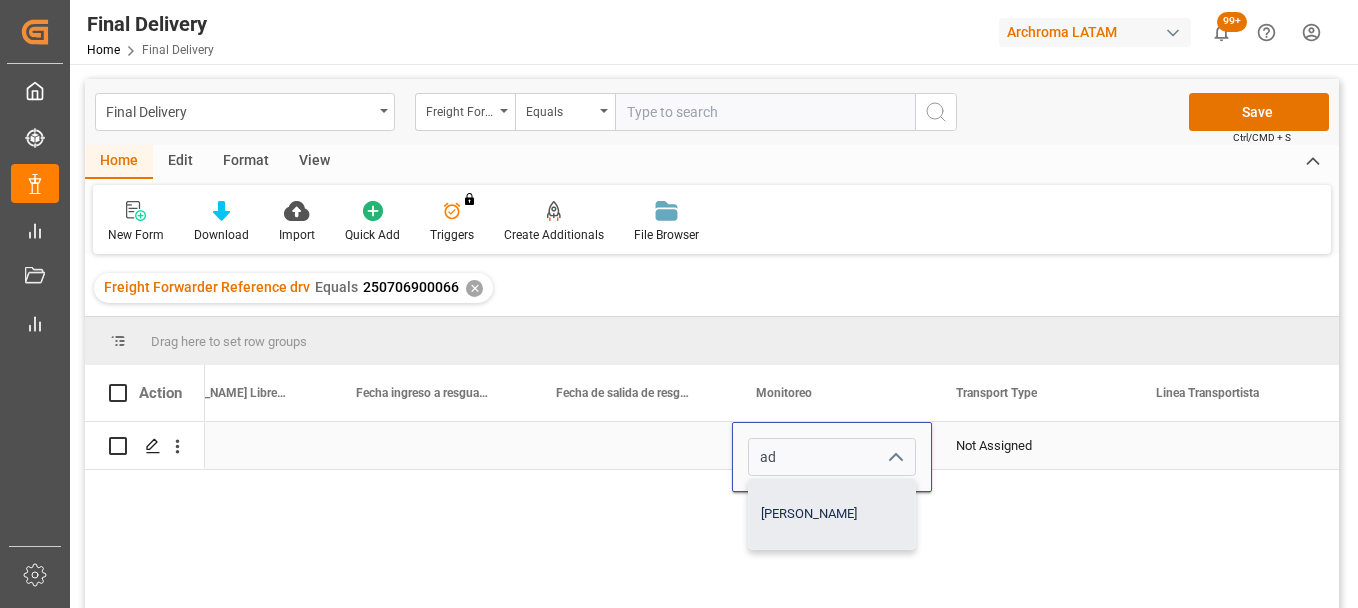 drag, startPoint x: 801, startPoint y: 508, endPoint x: 1053, endPoint y: 447, distance: 259.27783 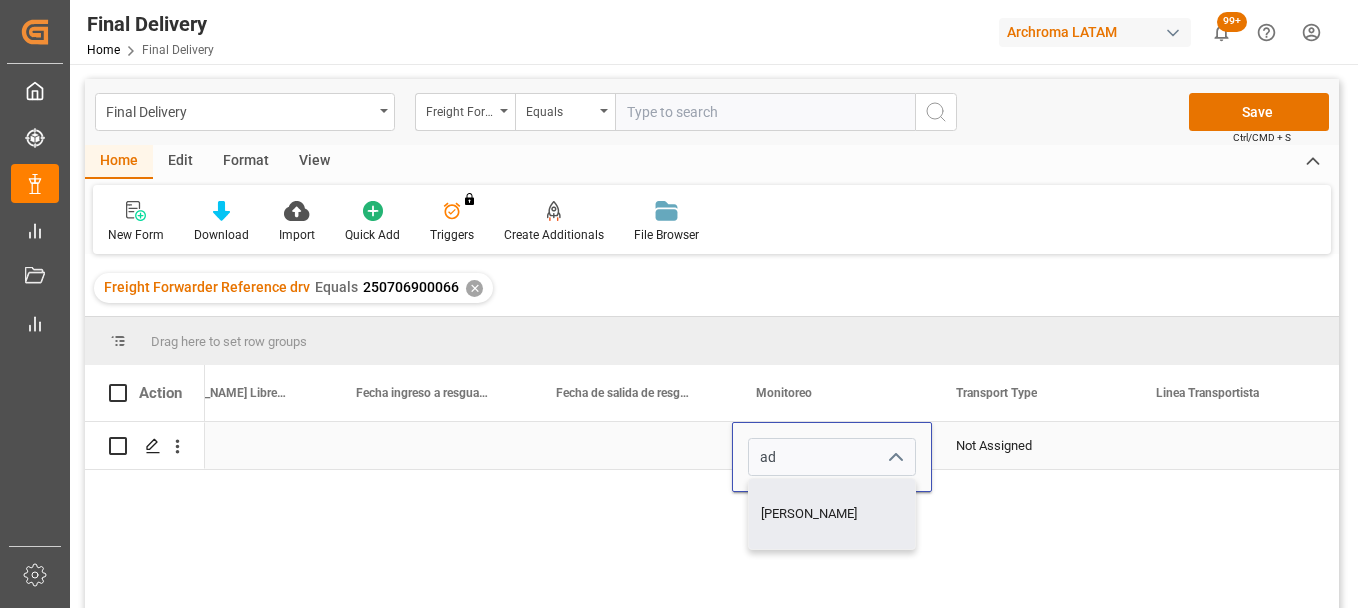 type on "[PERSON_NAME]" 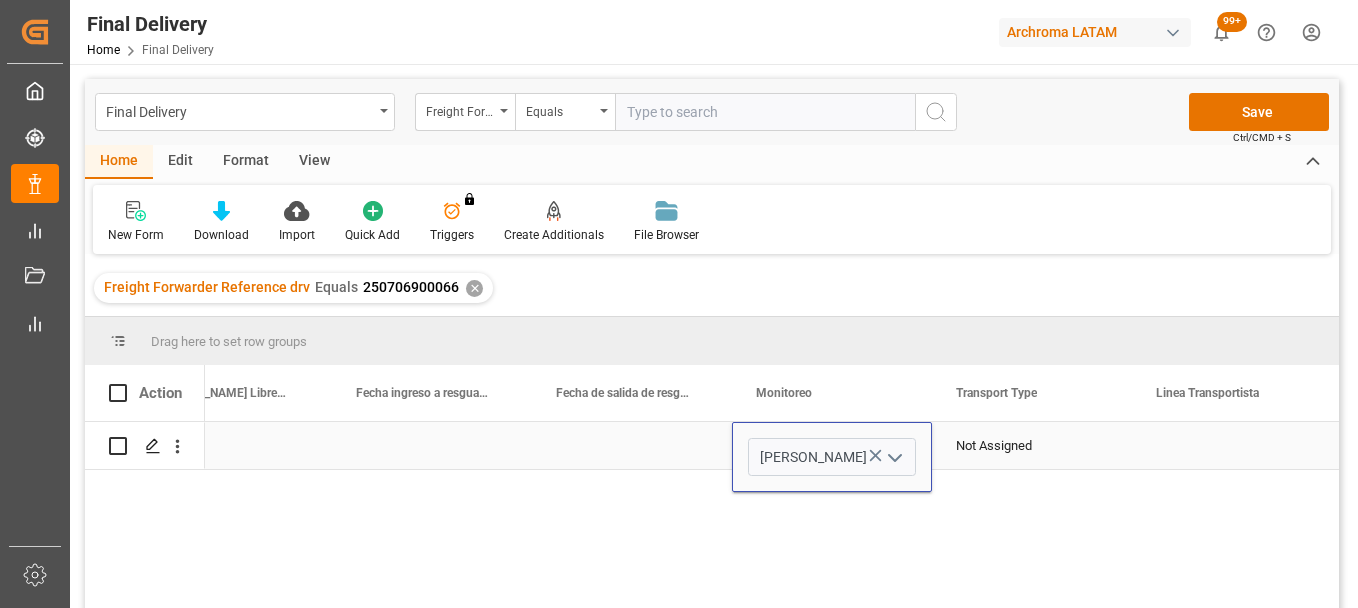 drag, startPoint x: 1055, startPoint y: 444, endPoint x: 1017, endPoint y: 446, distance: 38.052597 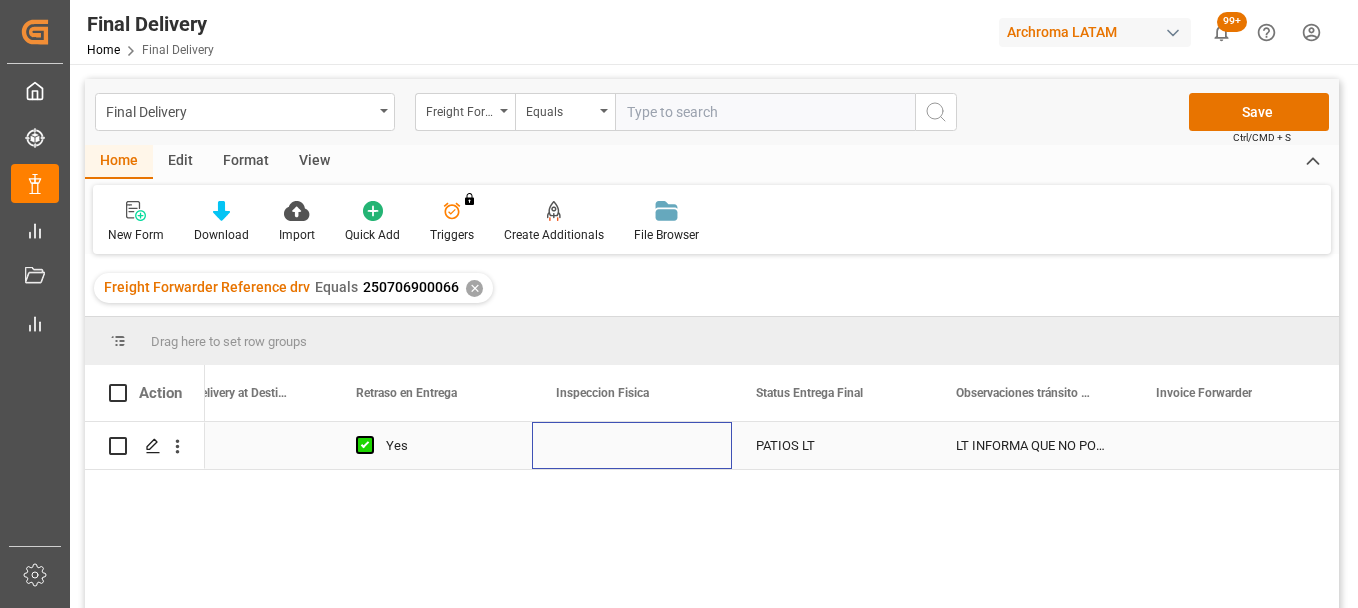 click at bounding box center (632, 445) 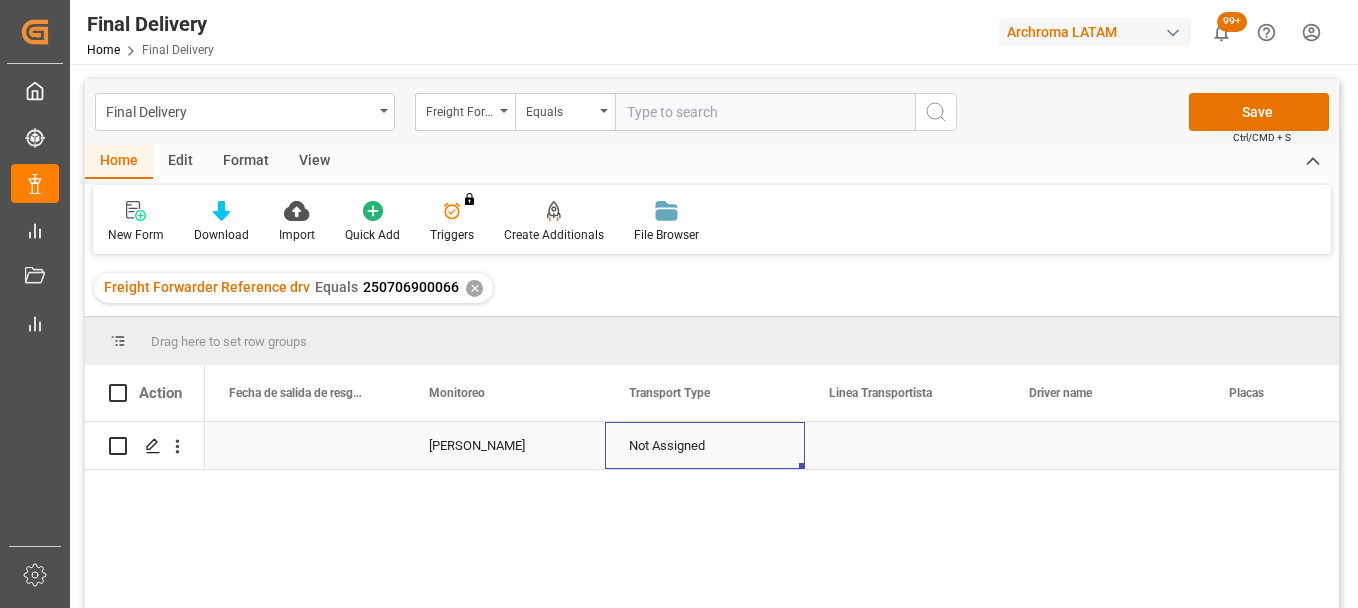 click on "Not Assigned" at bounding box center (705, 446) 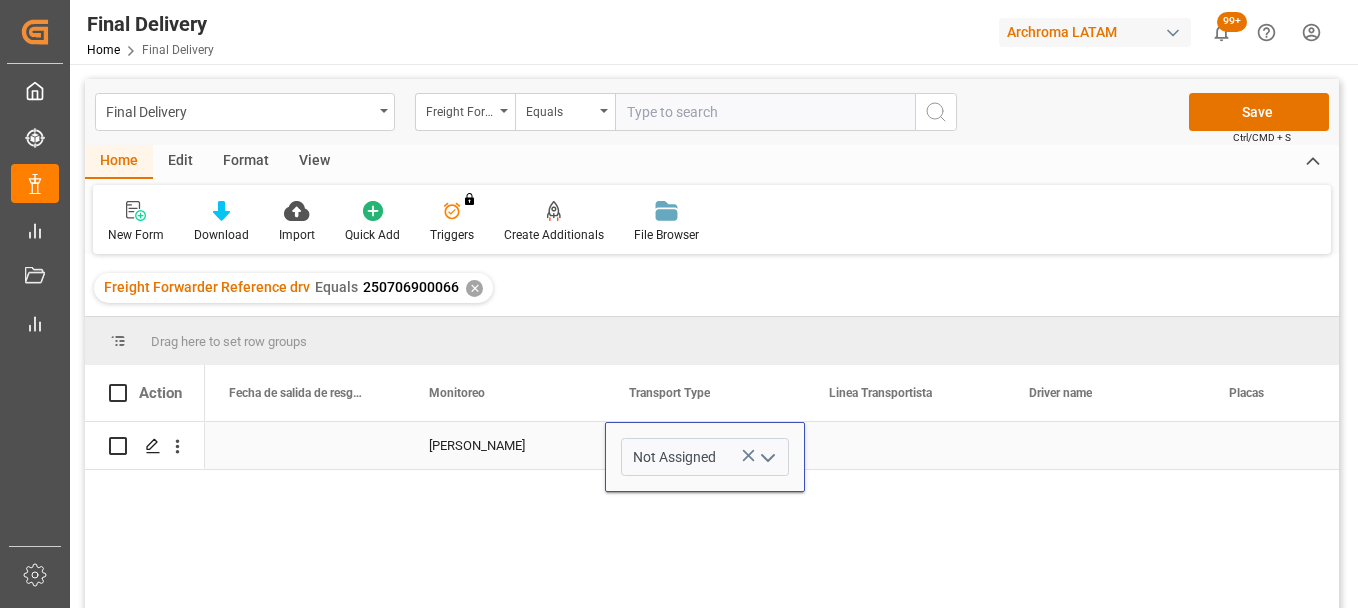 click 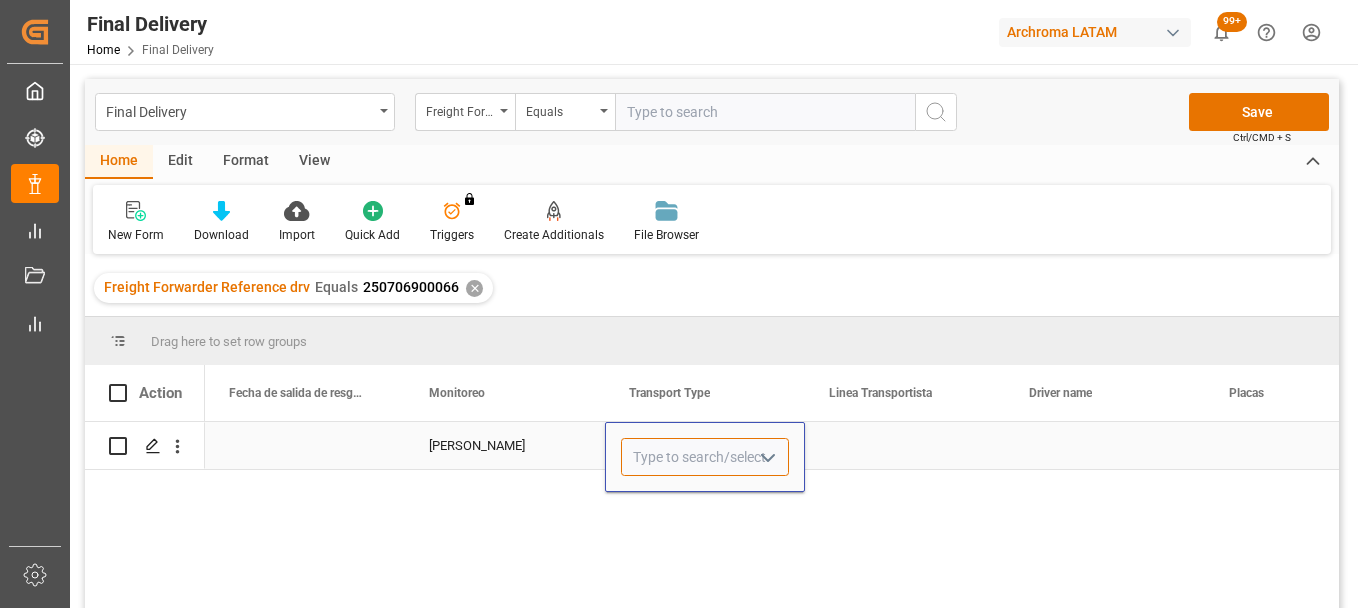 click at bounding box center [705, 457] 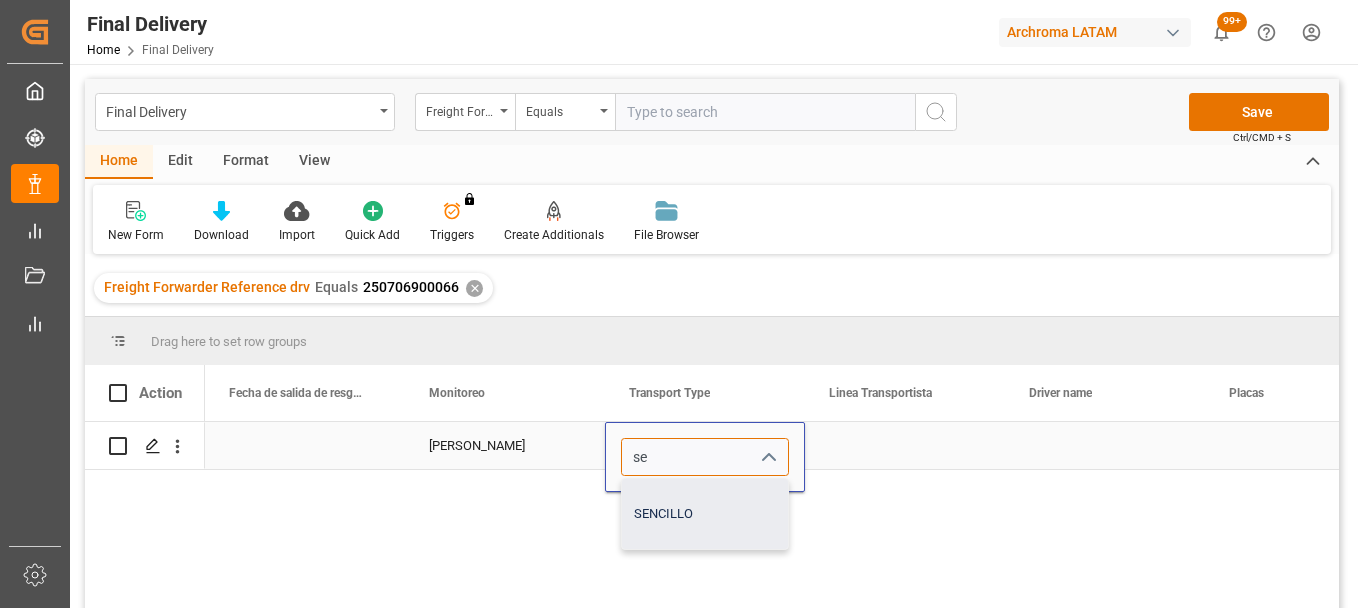 click on "SENCILLO" at bounding box center [705, 514] 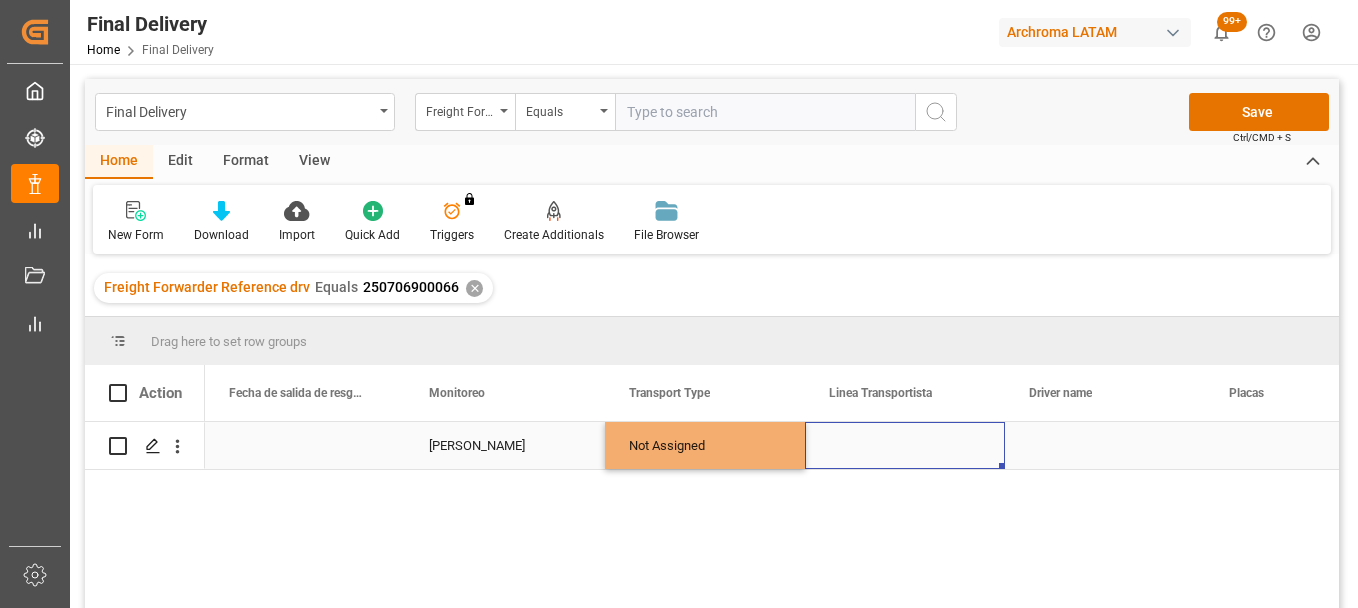 click at bounding box center (905, 445) 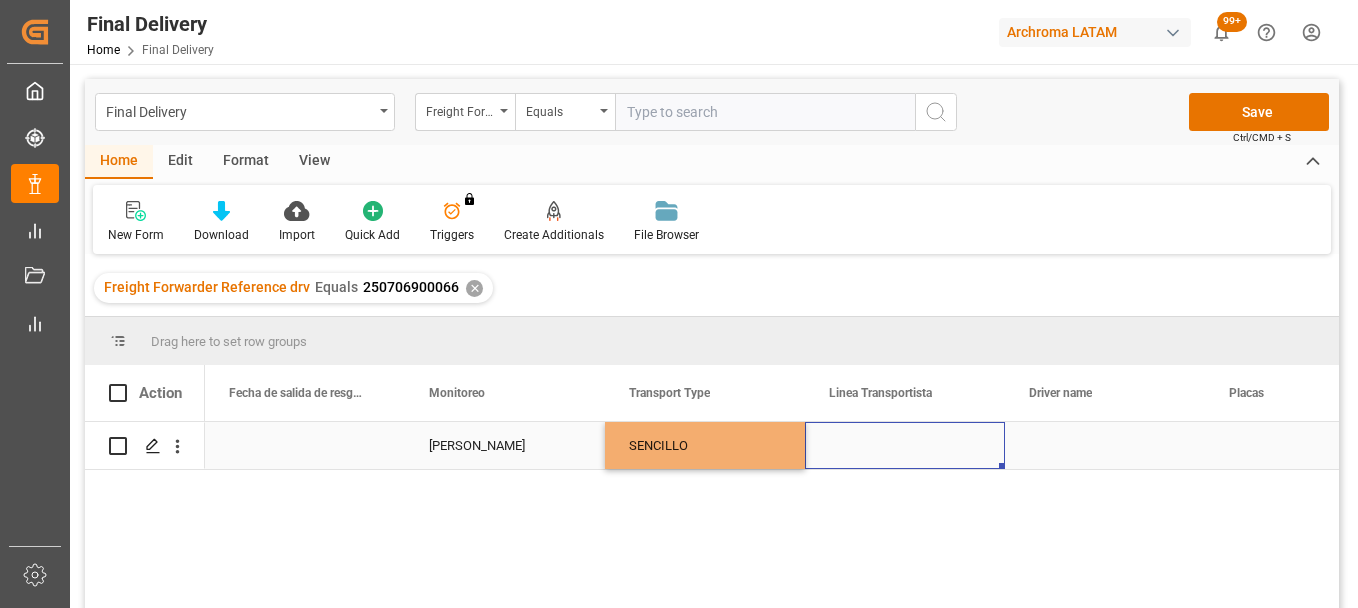 click at bounding box center (905, 445) 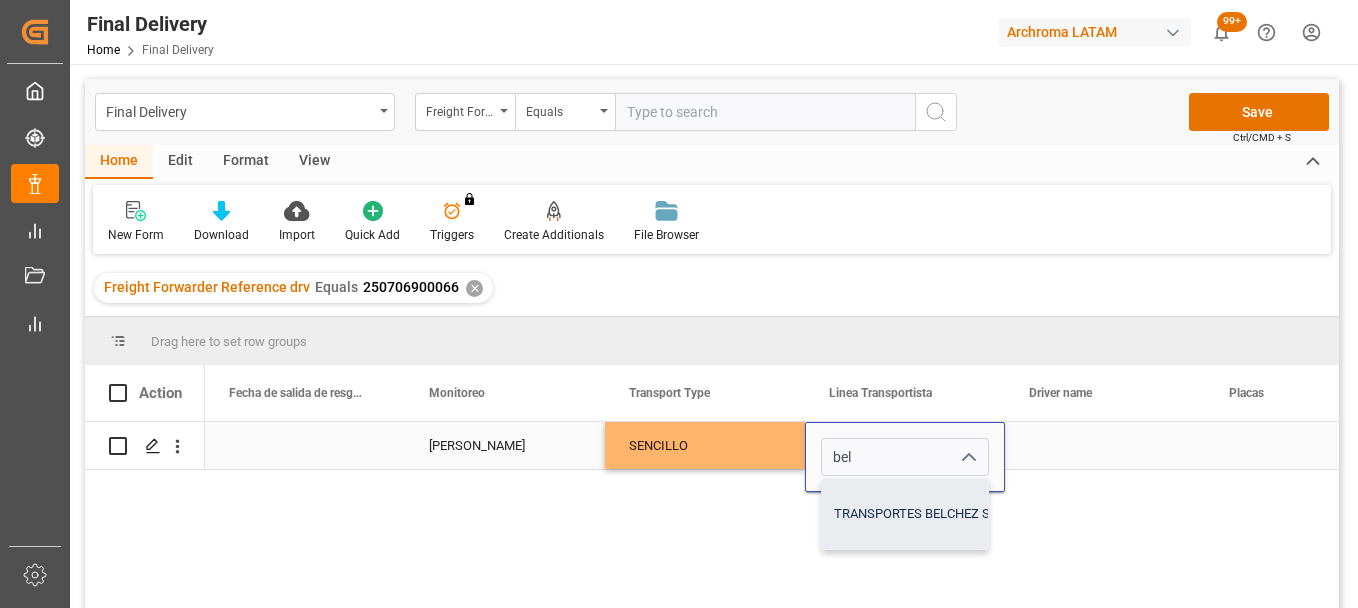click on "TRANSPORTES BELCHEZ SA DE CV" at bounding box center (935, 514) 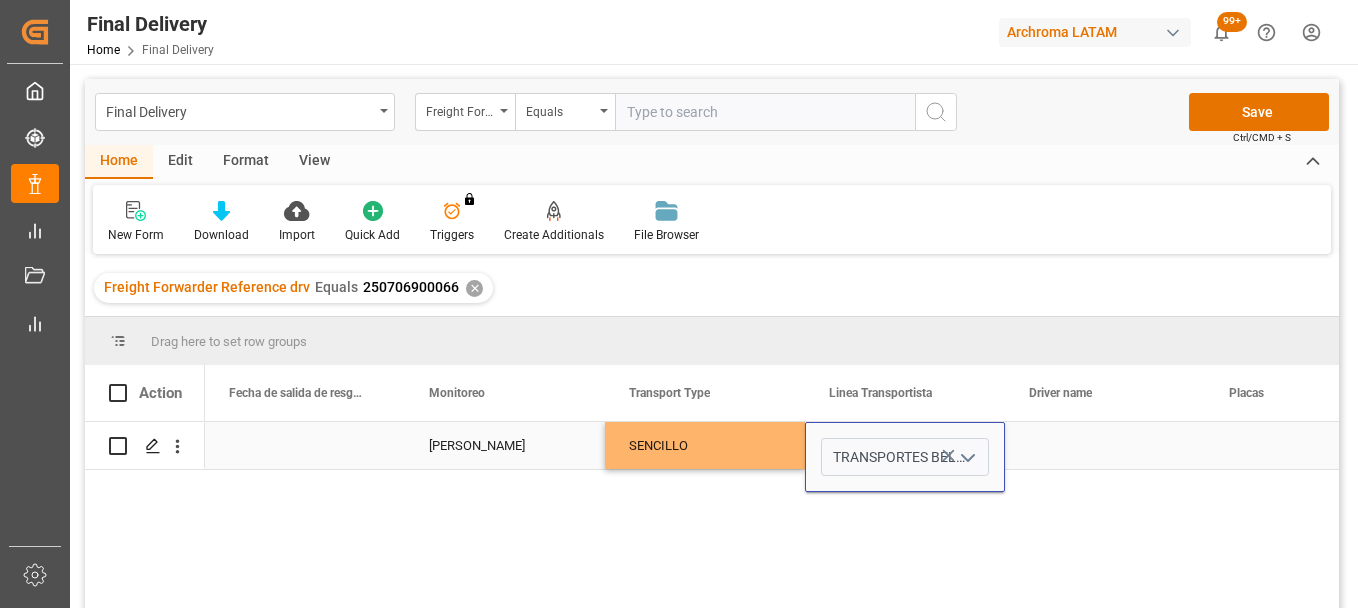 click at bounding box center [1105, 445] 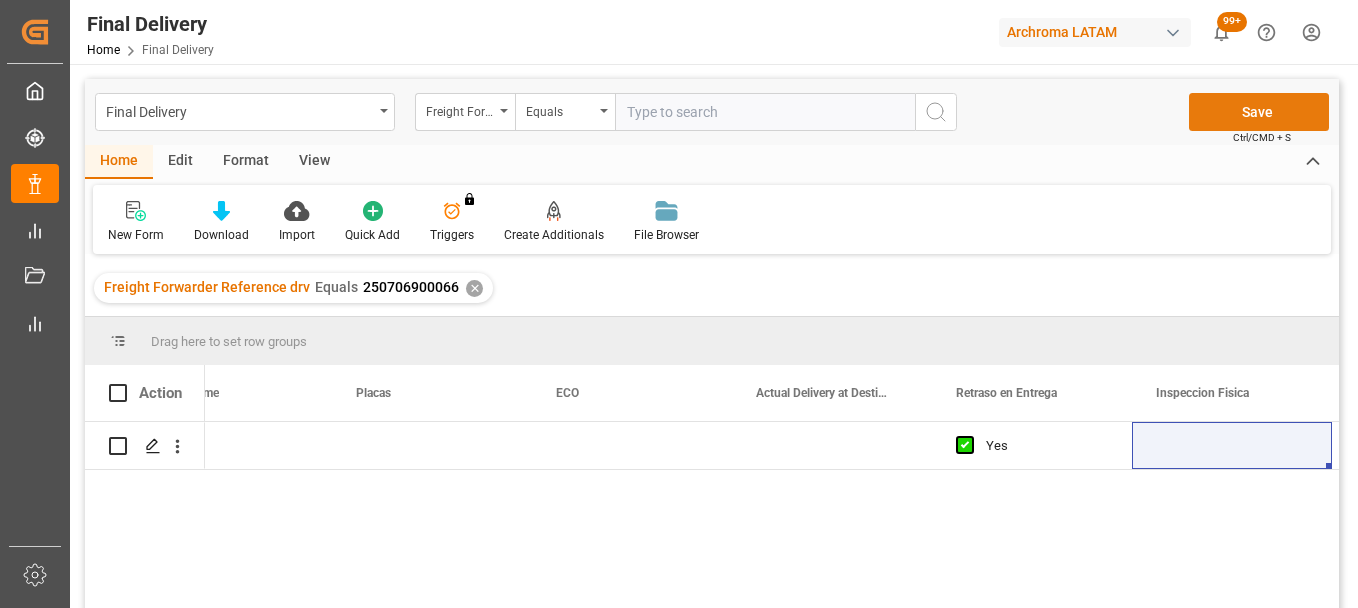 click on "Save" at bounding box center [1259, 112] 